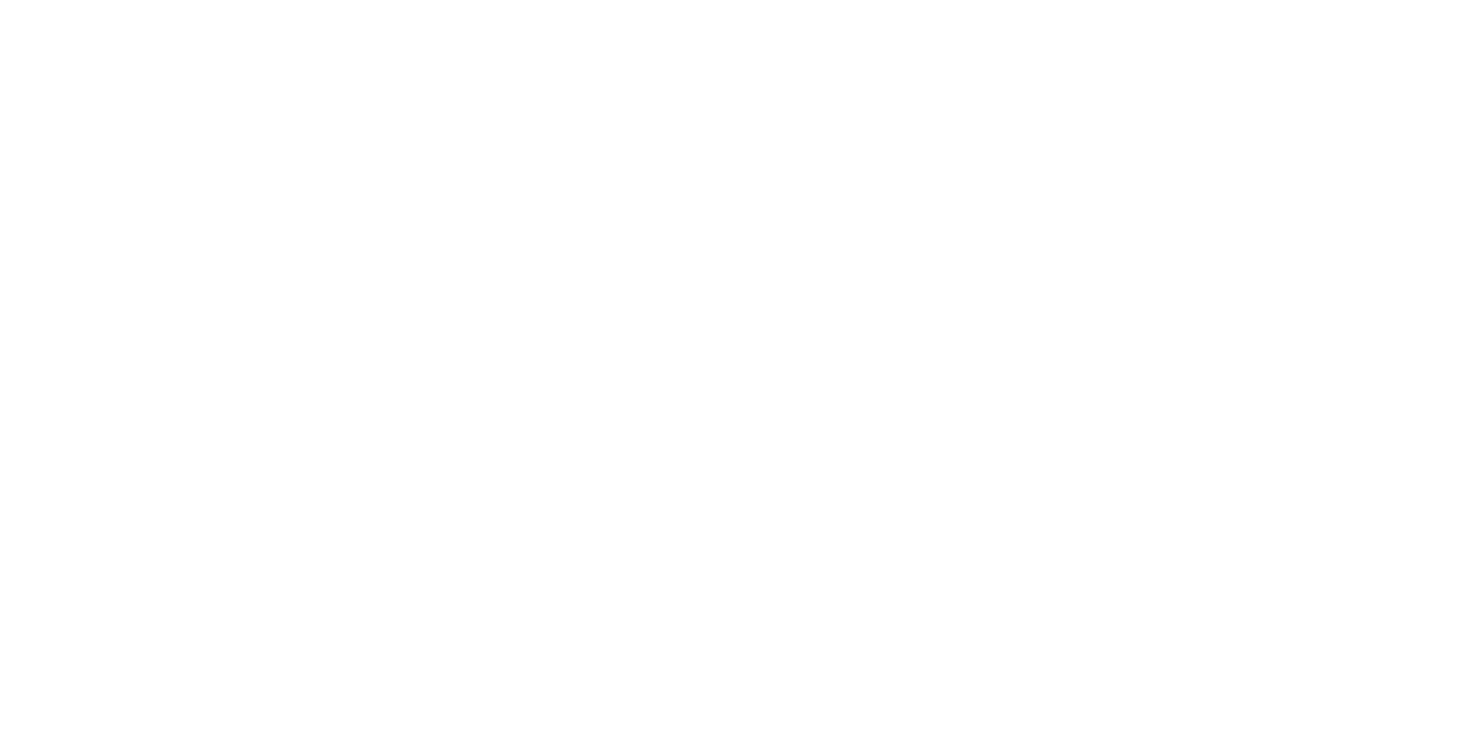 scroll, scrollTop: 0, scrollLeft: 0, axis: both 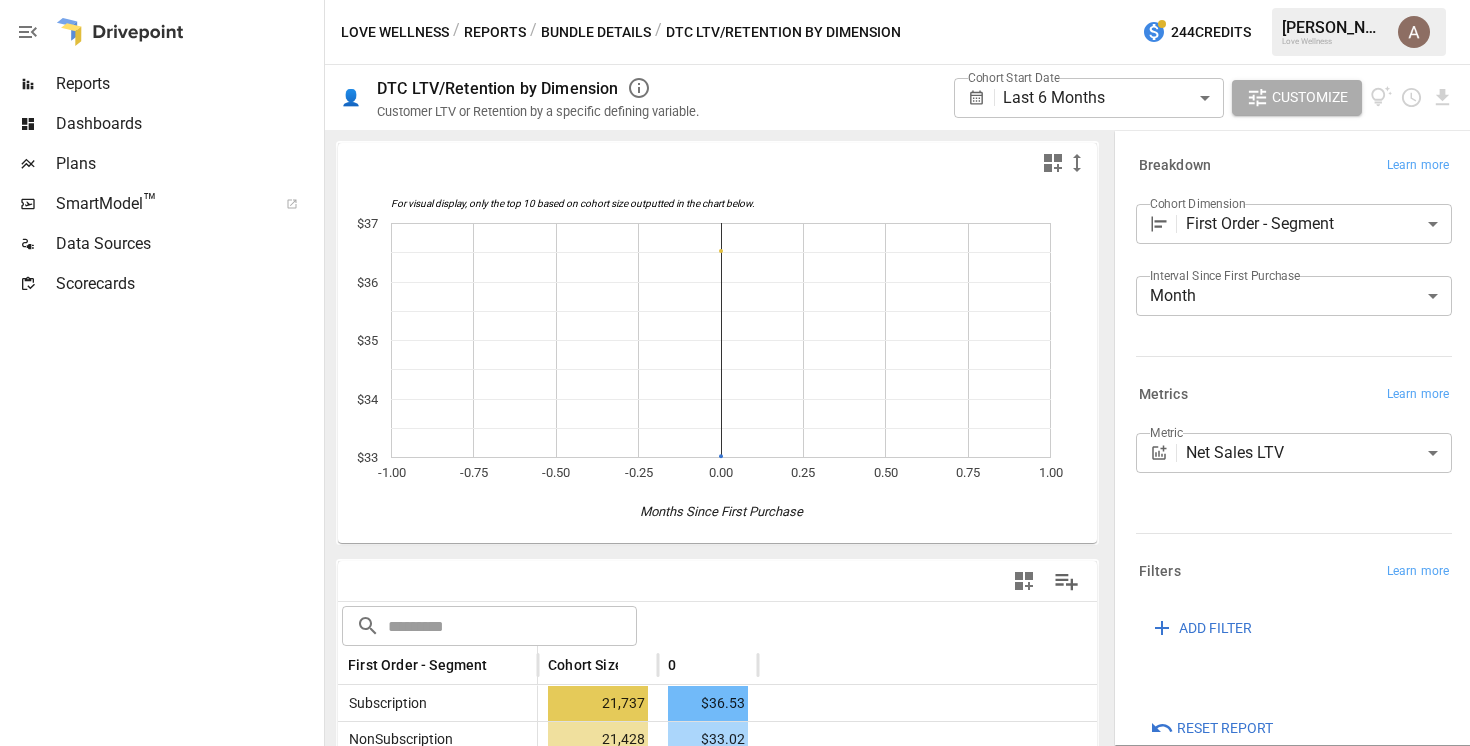 click on "Bundle Details" at bounding box center (596, 32) 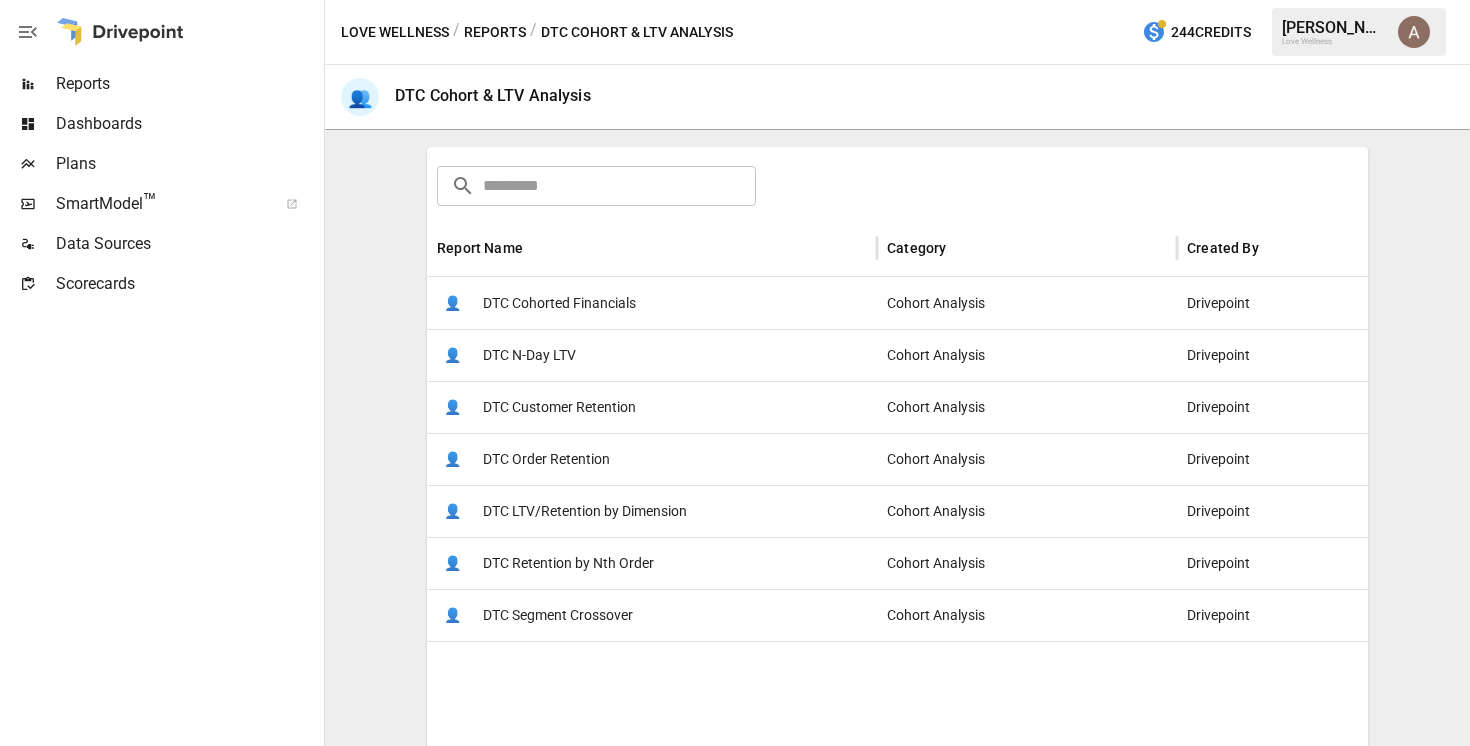 scroll, scrollTop: 291, scrollLeft: 0, axis: vertical 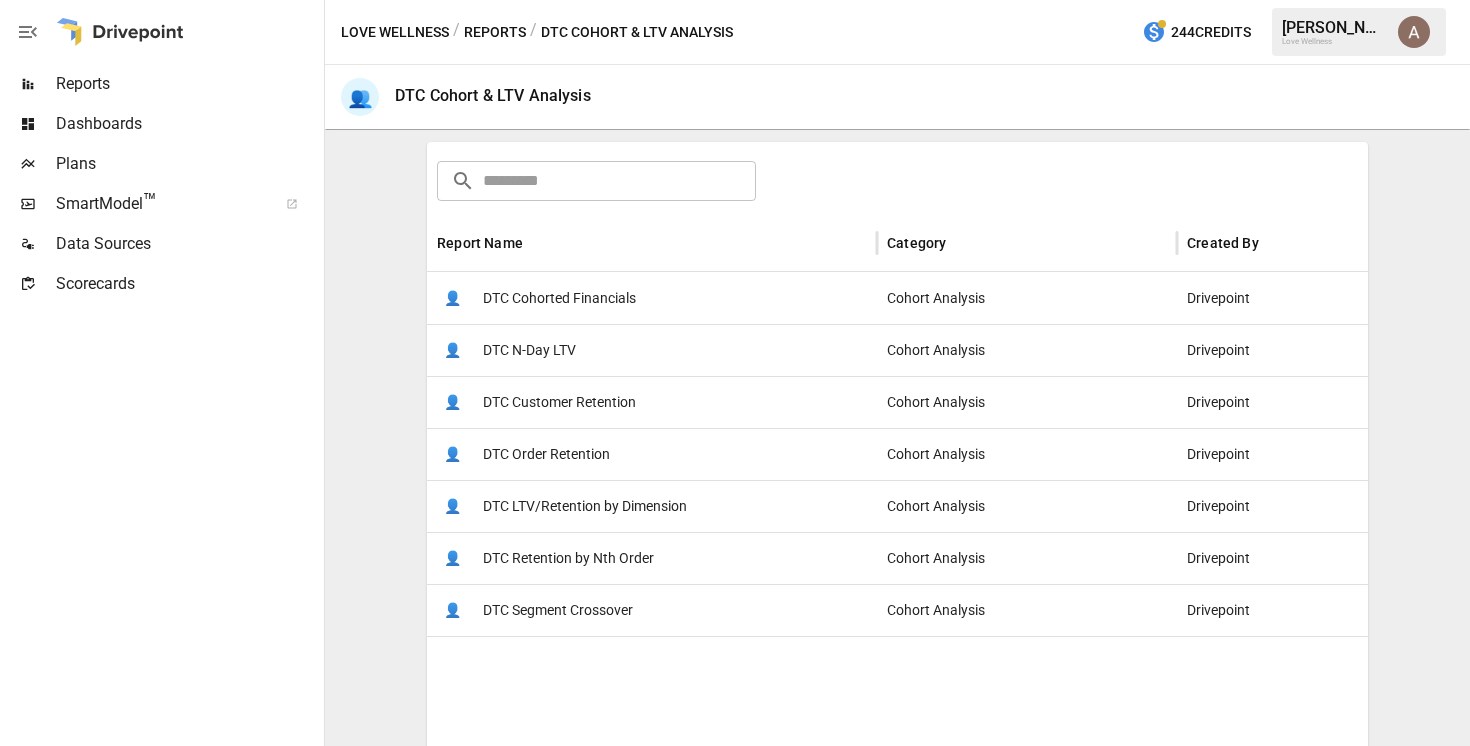 click on "👤 DTC LTV/Retention by Dimension" at bounding box center (652, 506) 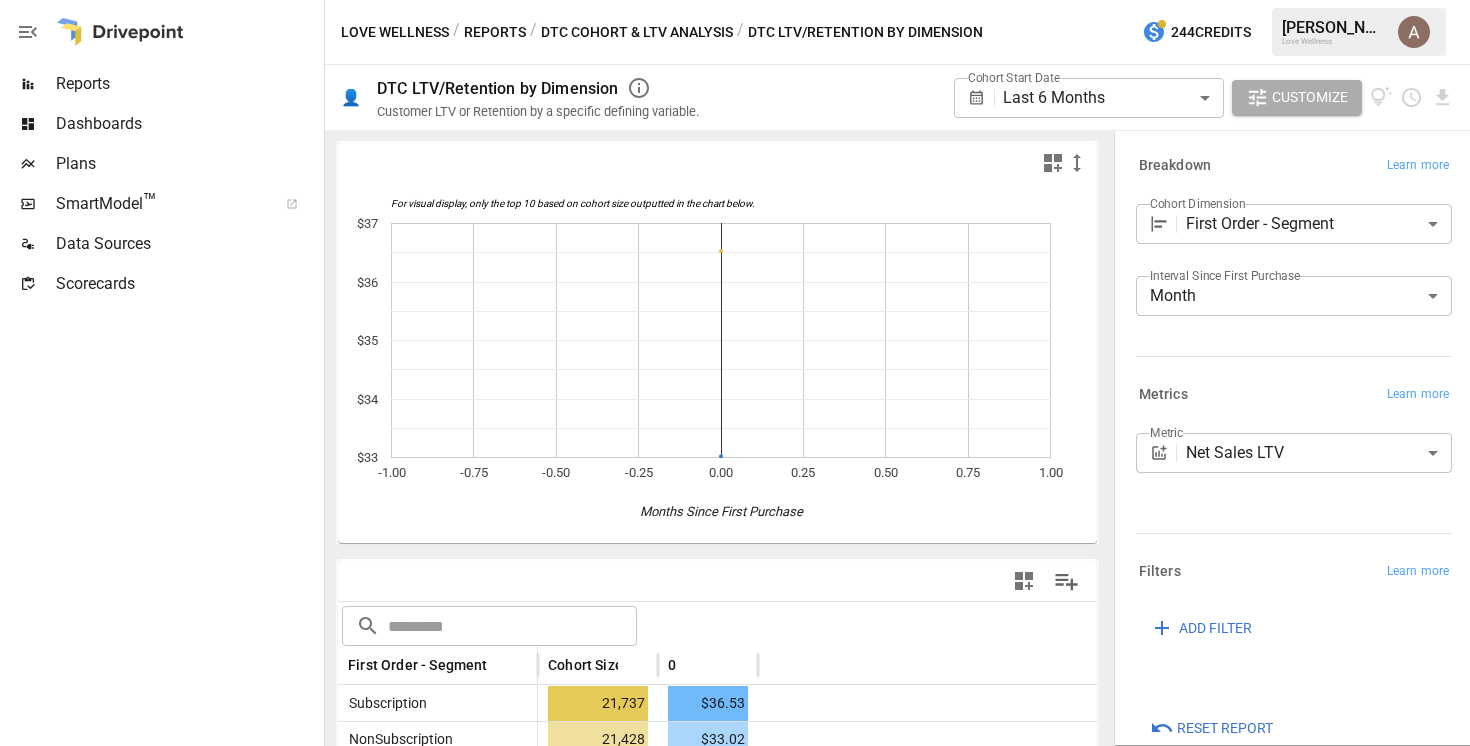 click on "**********" at bounding box center (735, 0) 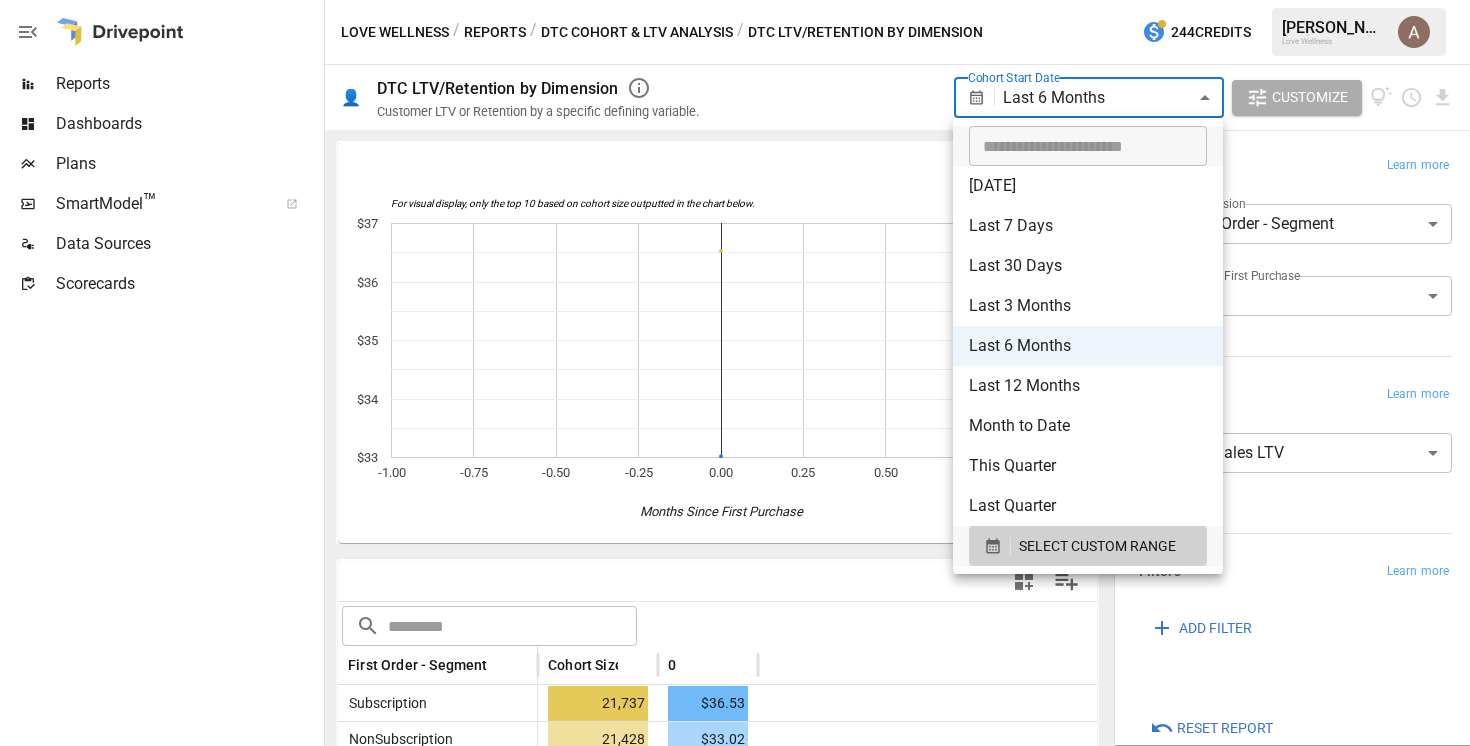 type on "**********" 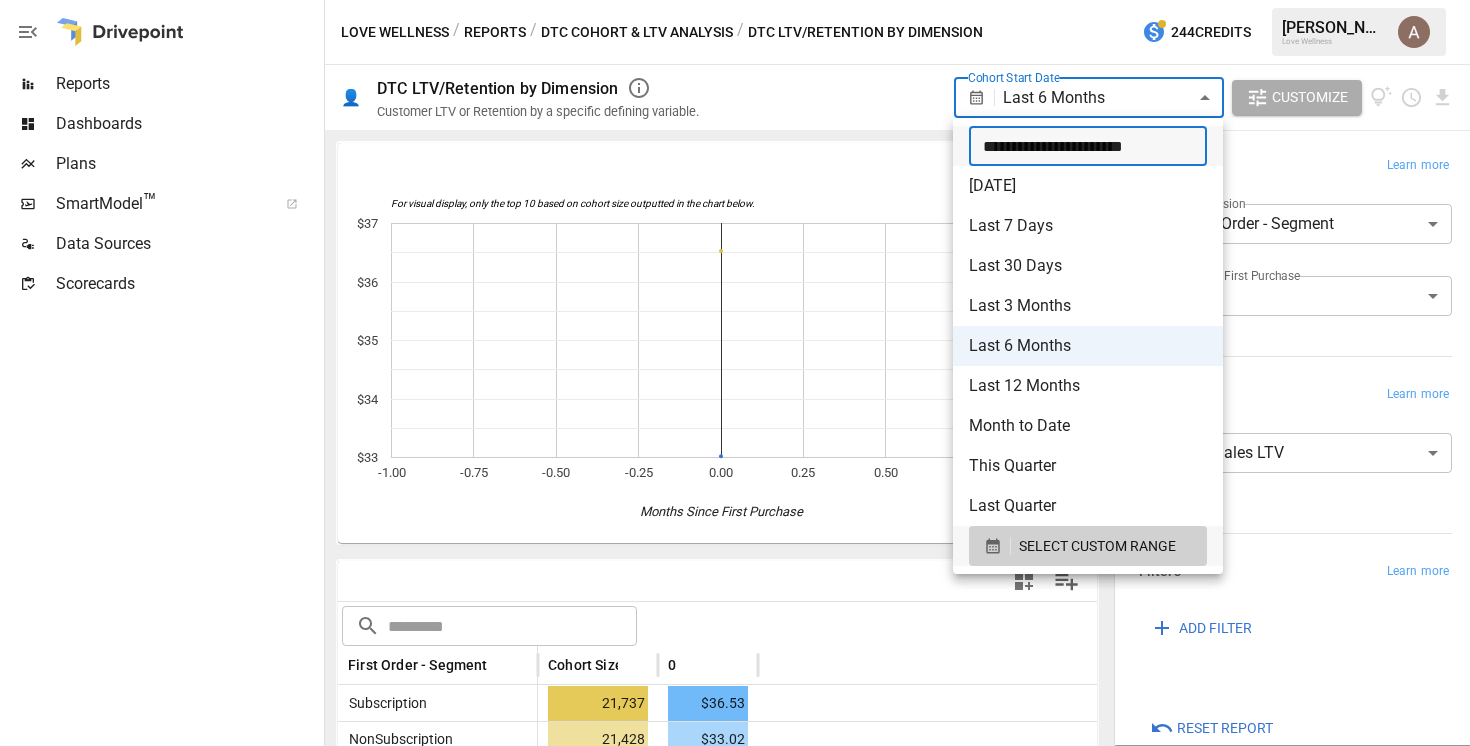 click on "**********" at bounding box center [1081, 146] 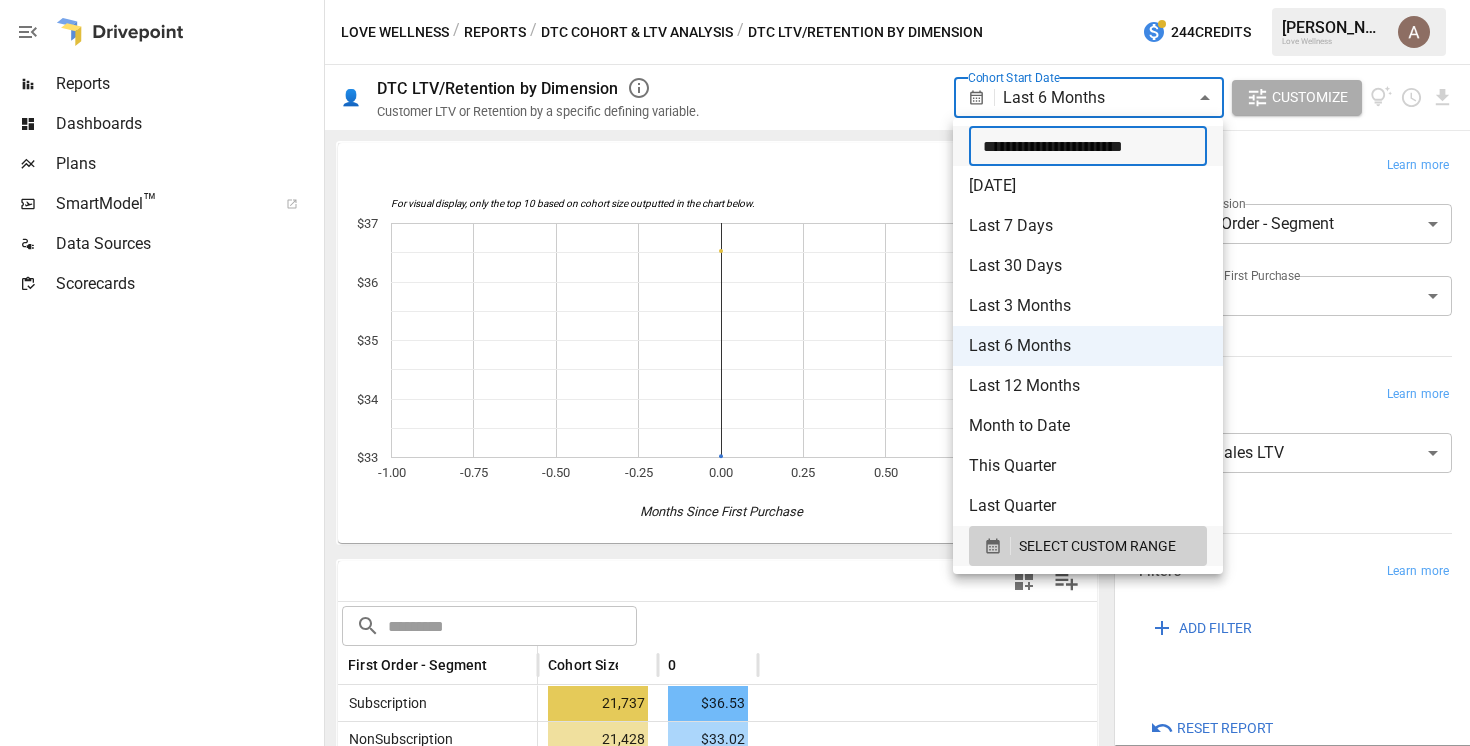 type 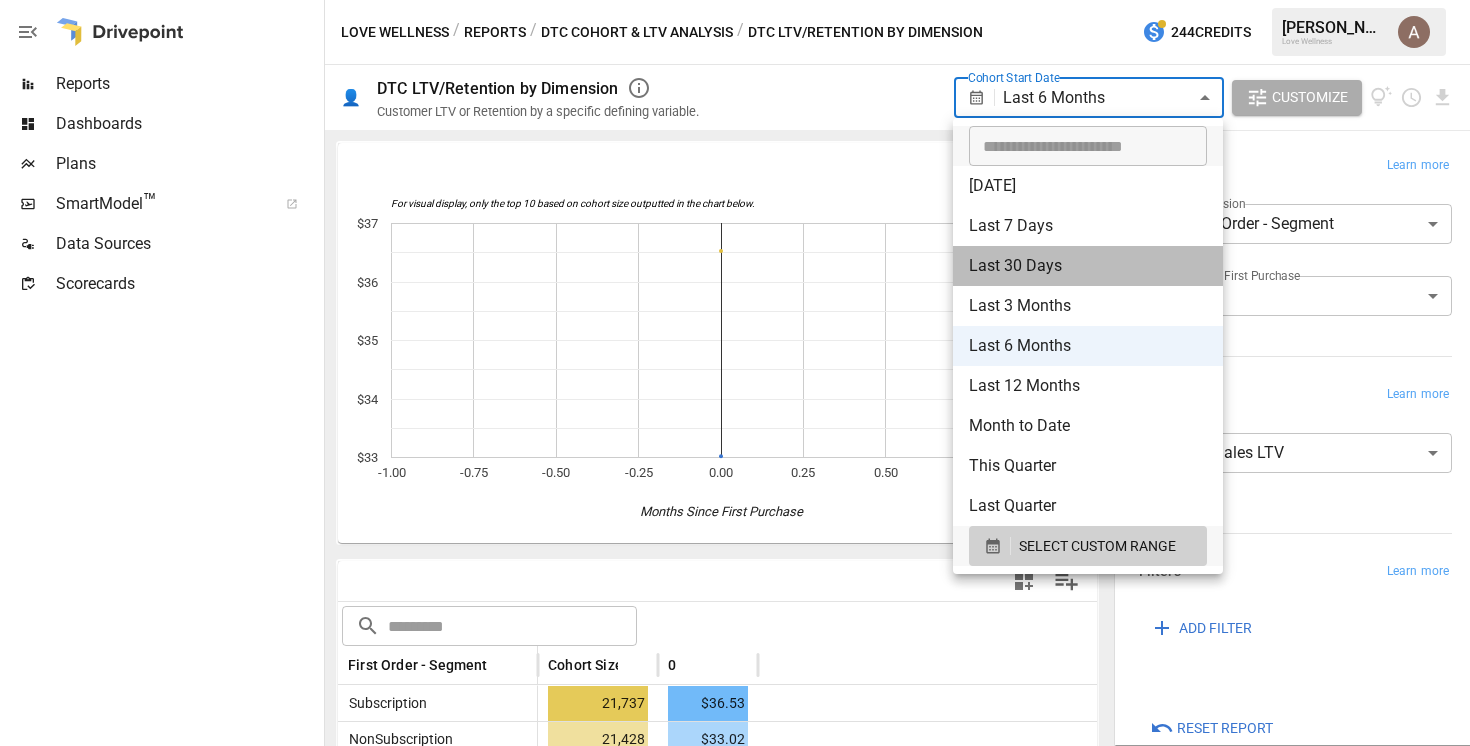click on "Last 30 Days" at bounding box center [1088, 266] 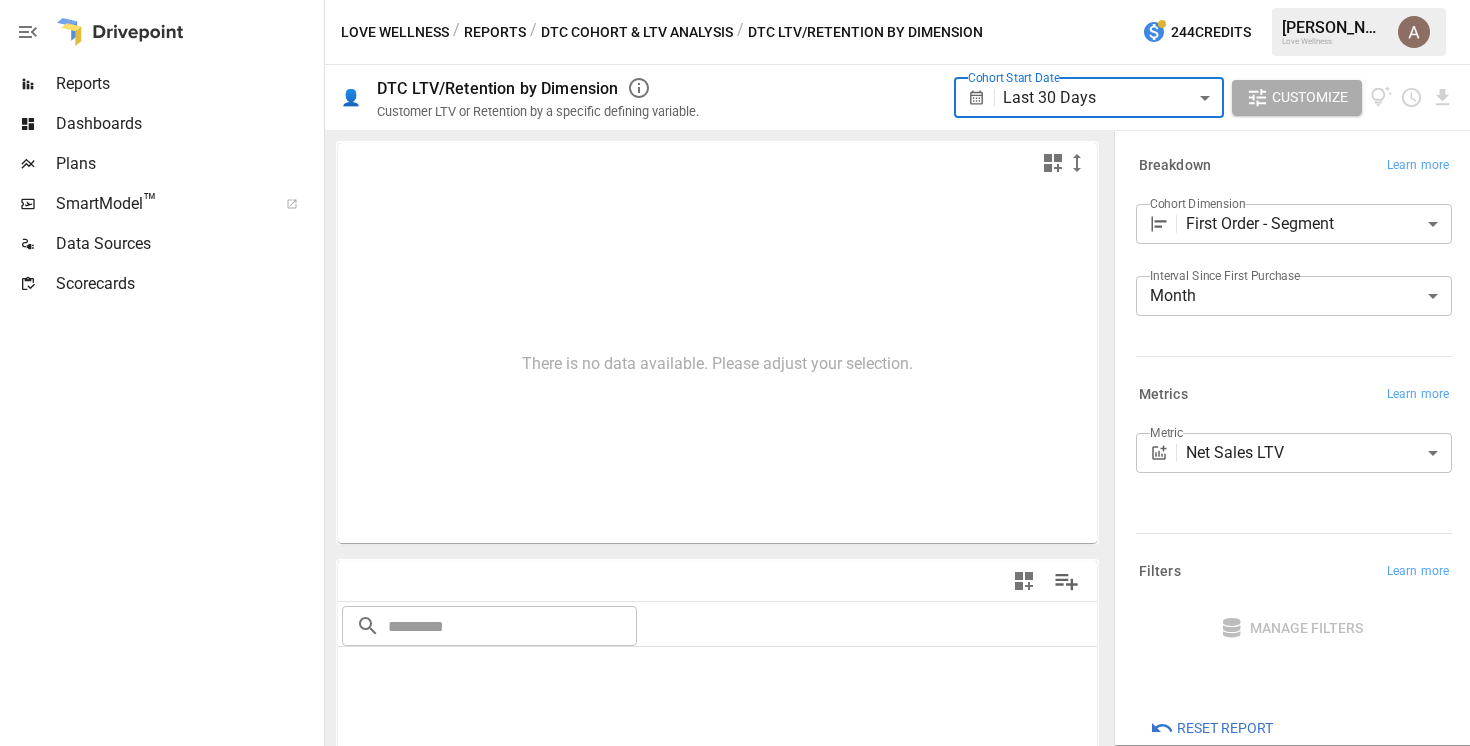 click on "**********" at bounding box center (735, 0) 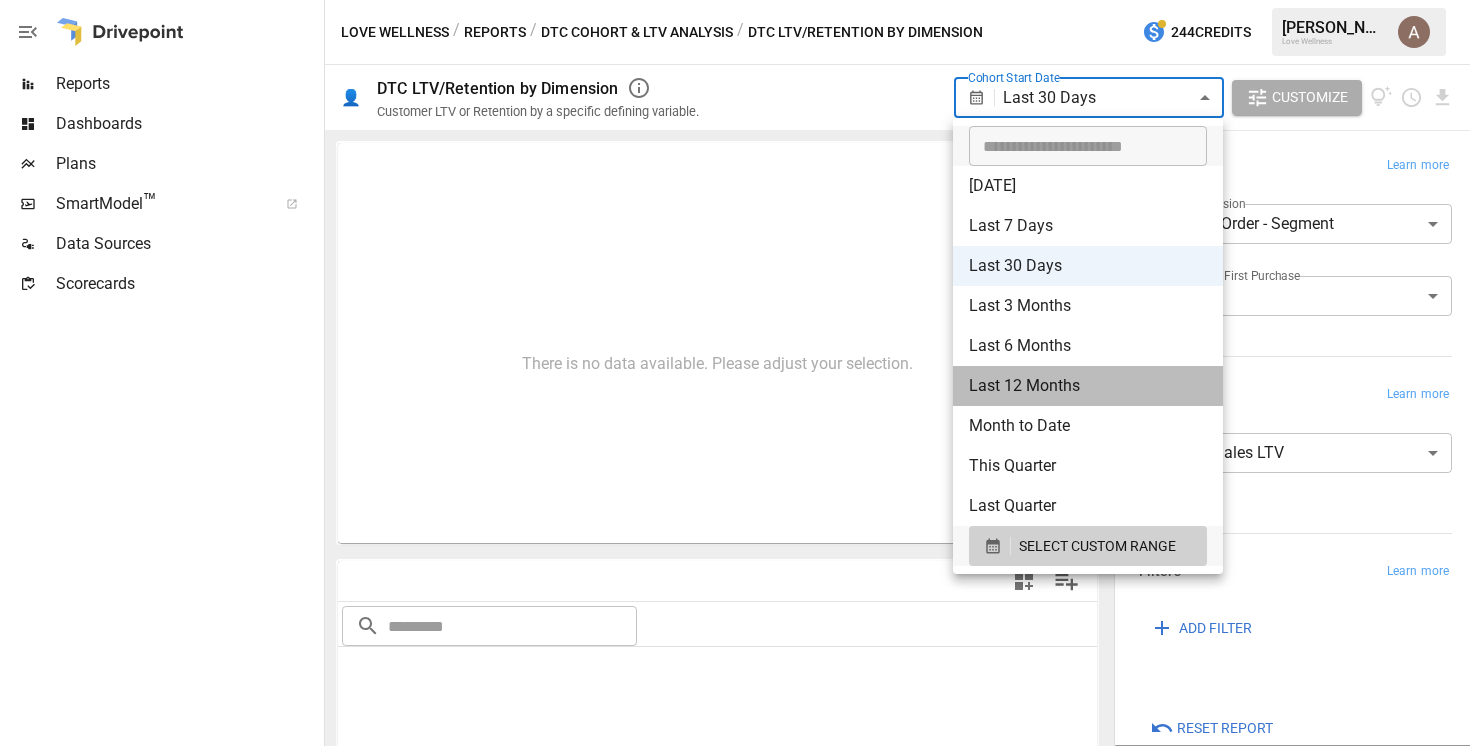 click on "Last 12 Months" at bounding box center (1088, 386) 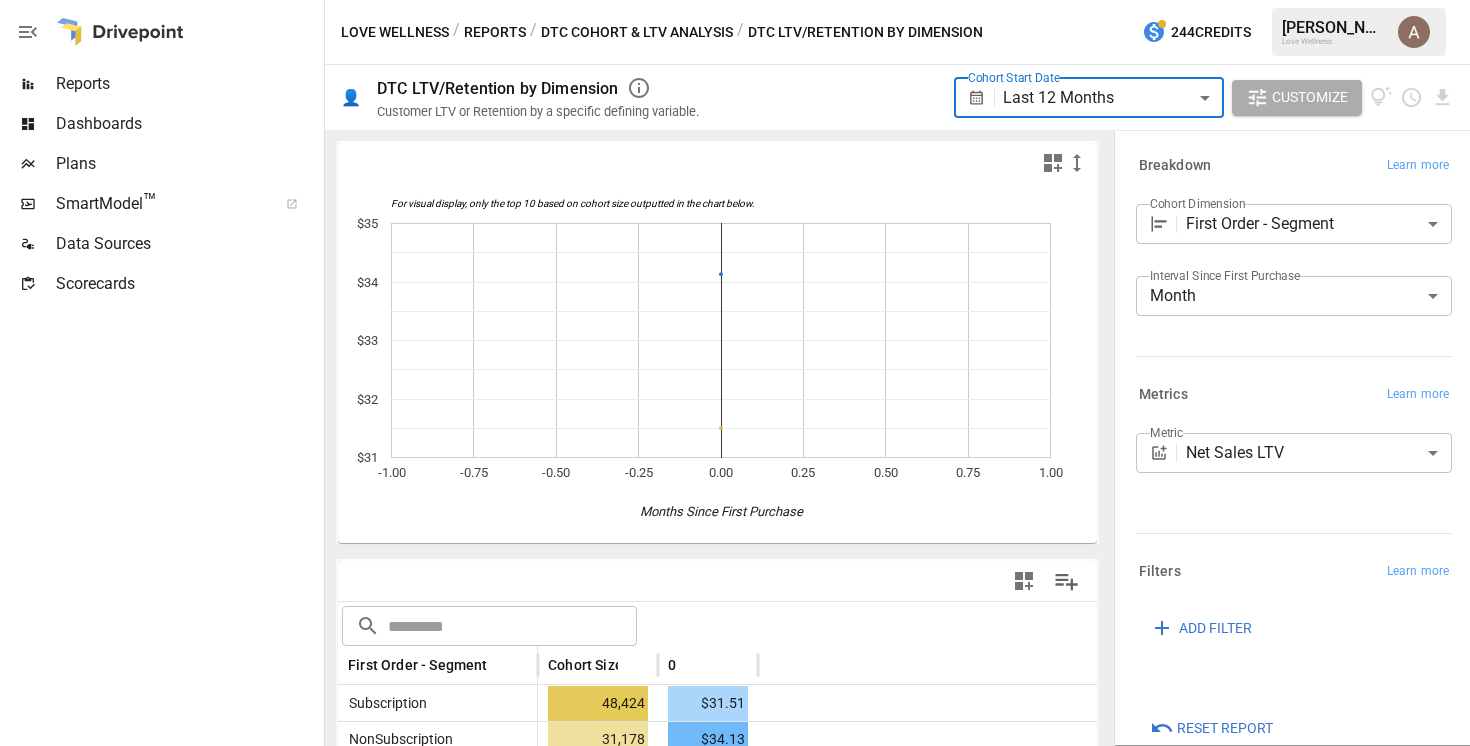 click on "**********" at bounding box center (735, 0) 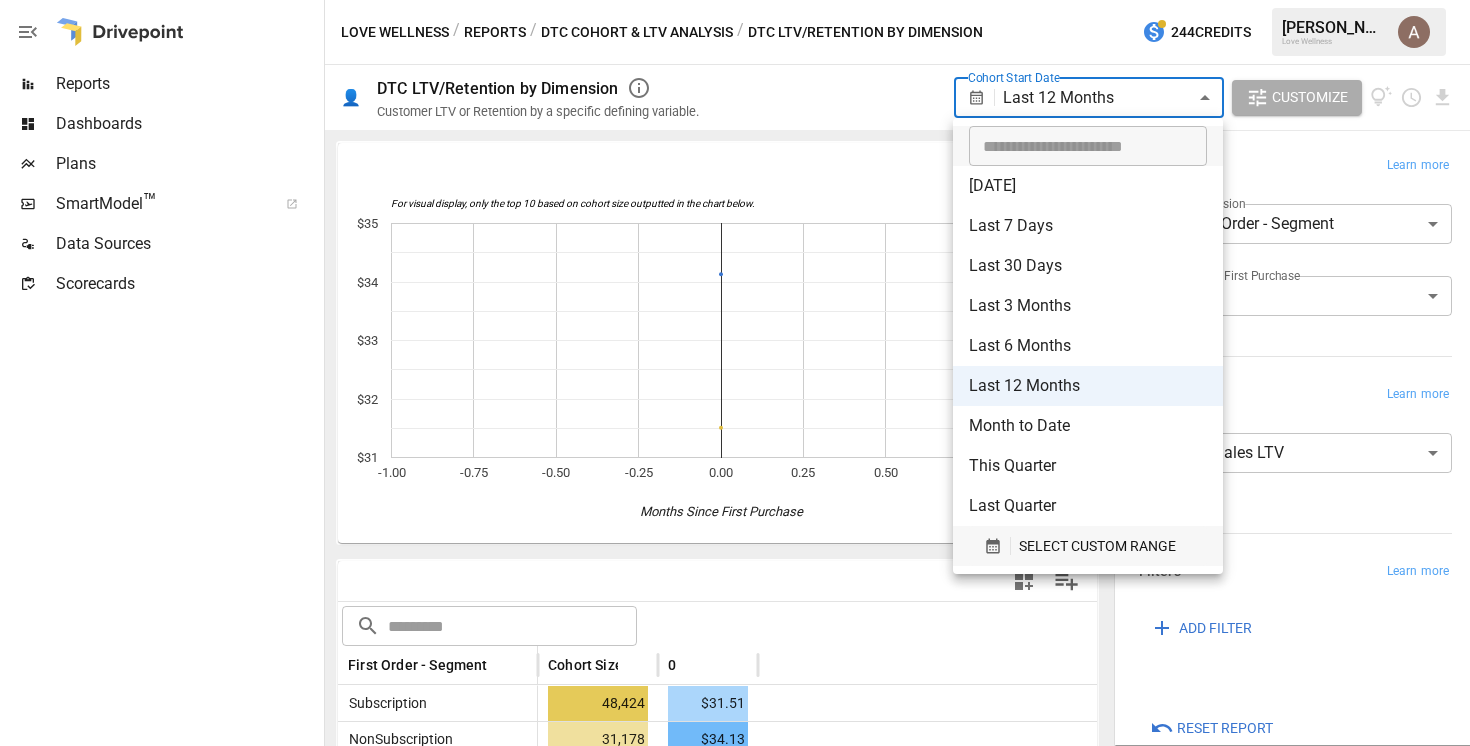 click on "SELECT CUSTOM RANGE" at bounding box center [1097, 546] 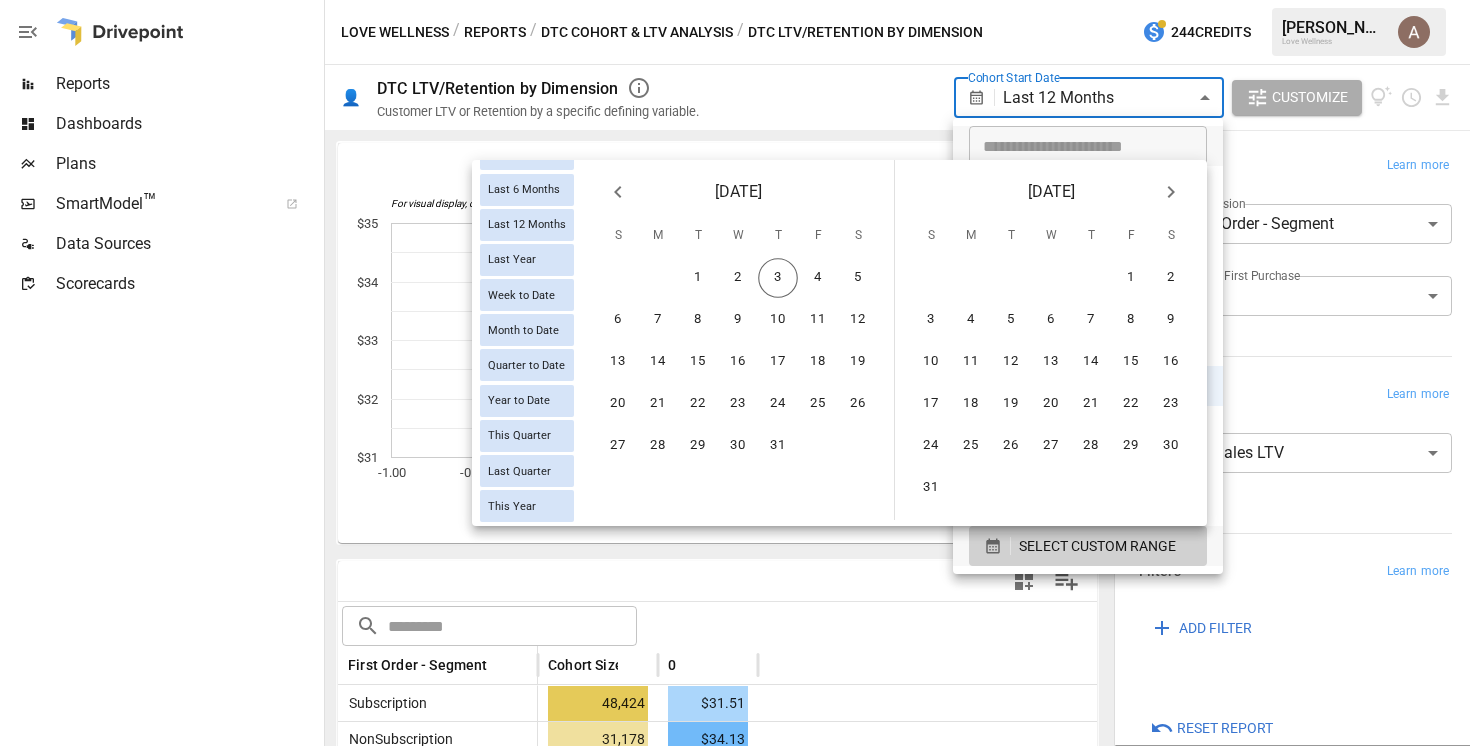 scroll, scrollTop: 280, scrollLeft: 0, axis: vertical 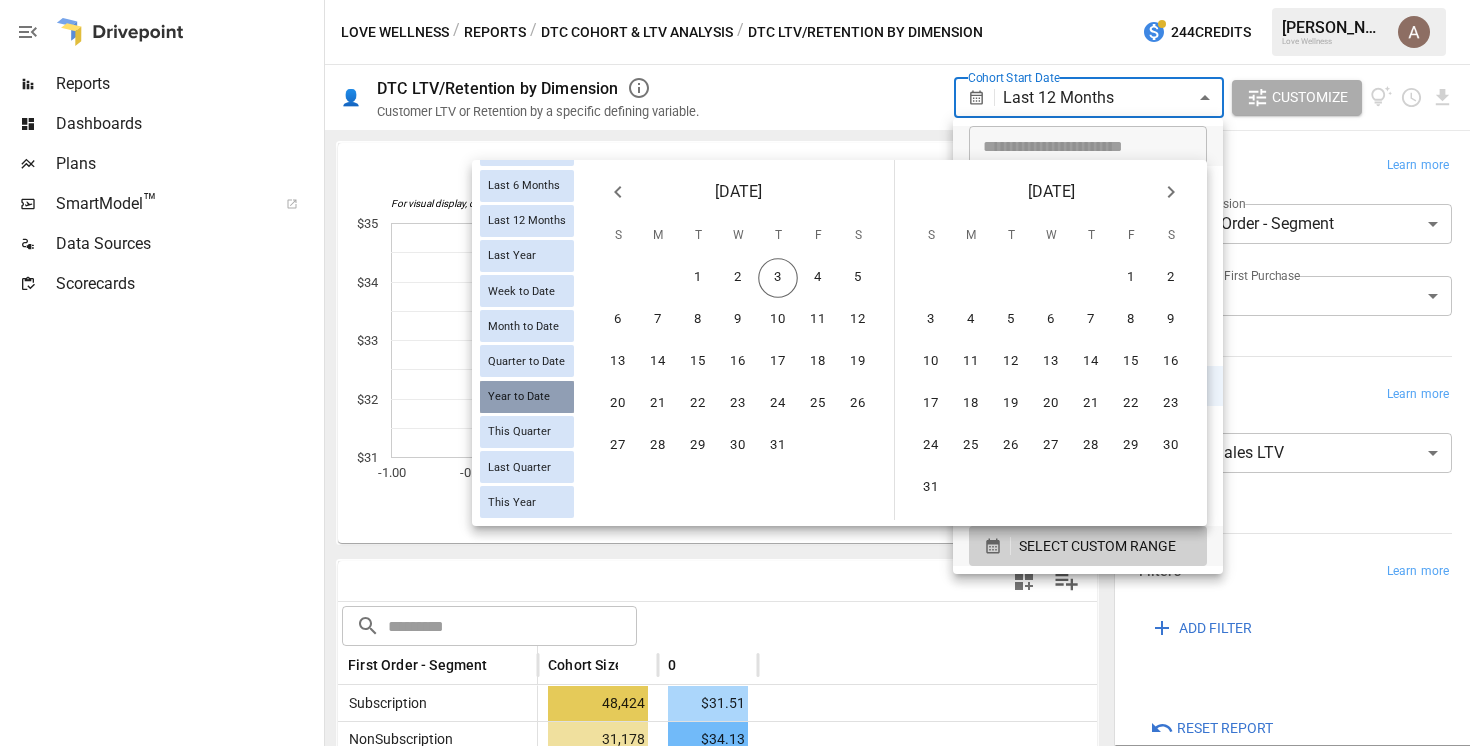 click on "Year to Date" at bounding box center [527, 397] 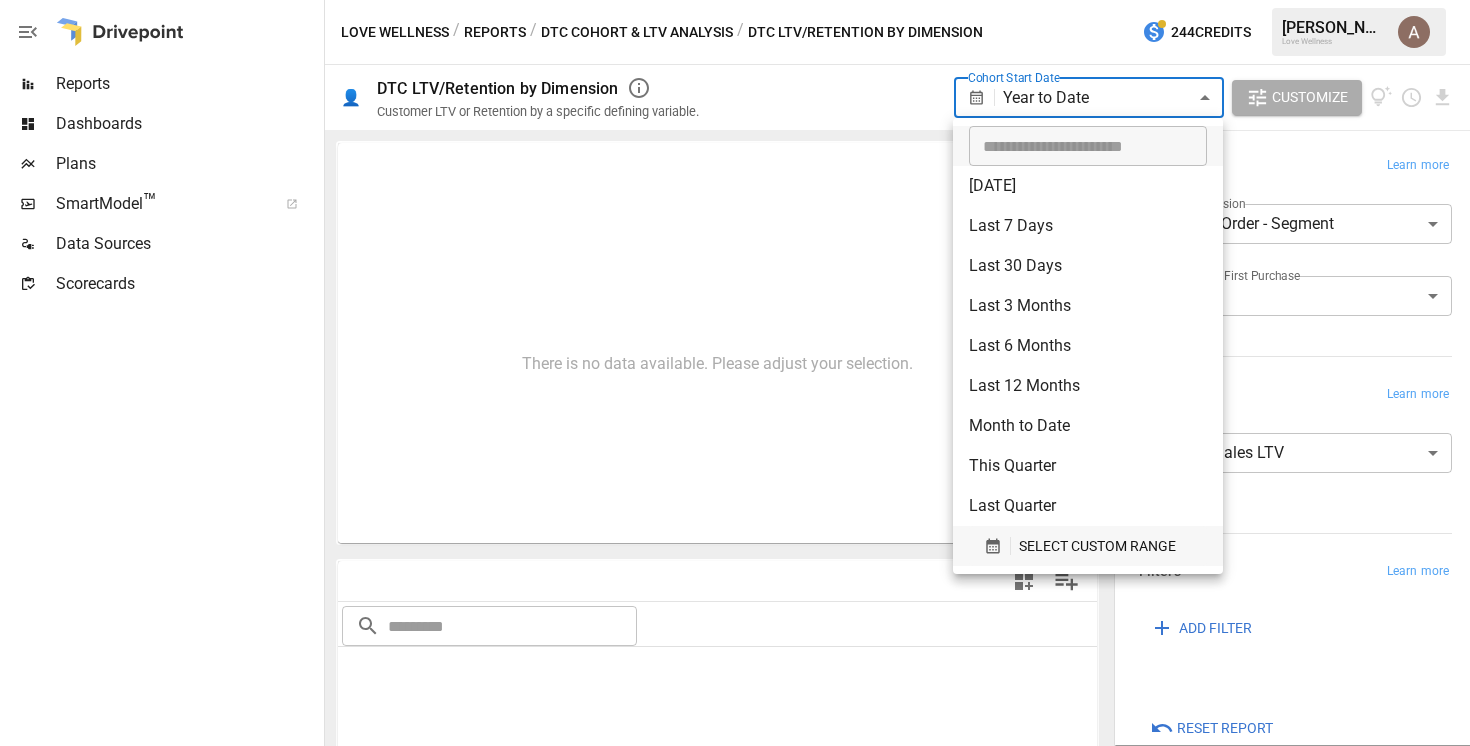 click on "SELECT CUSTOM RANGE" at bounding box center [1097, 546] 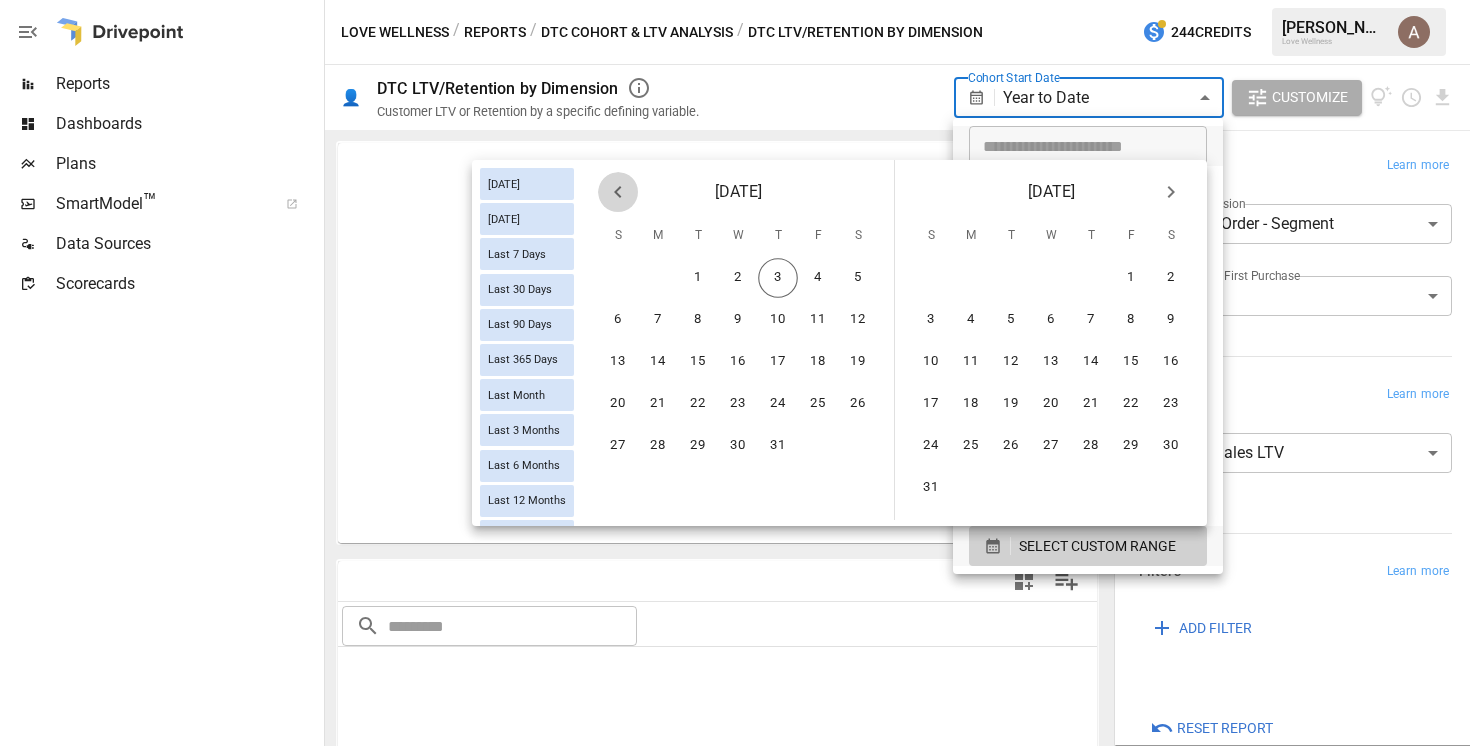 click 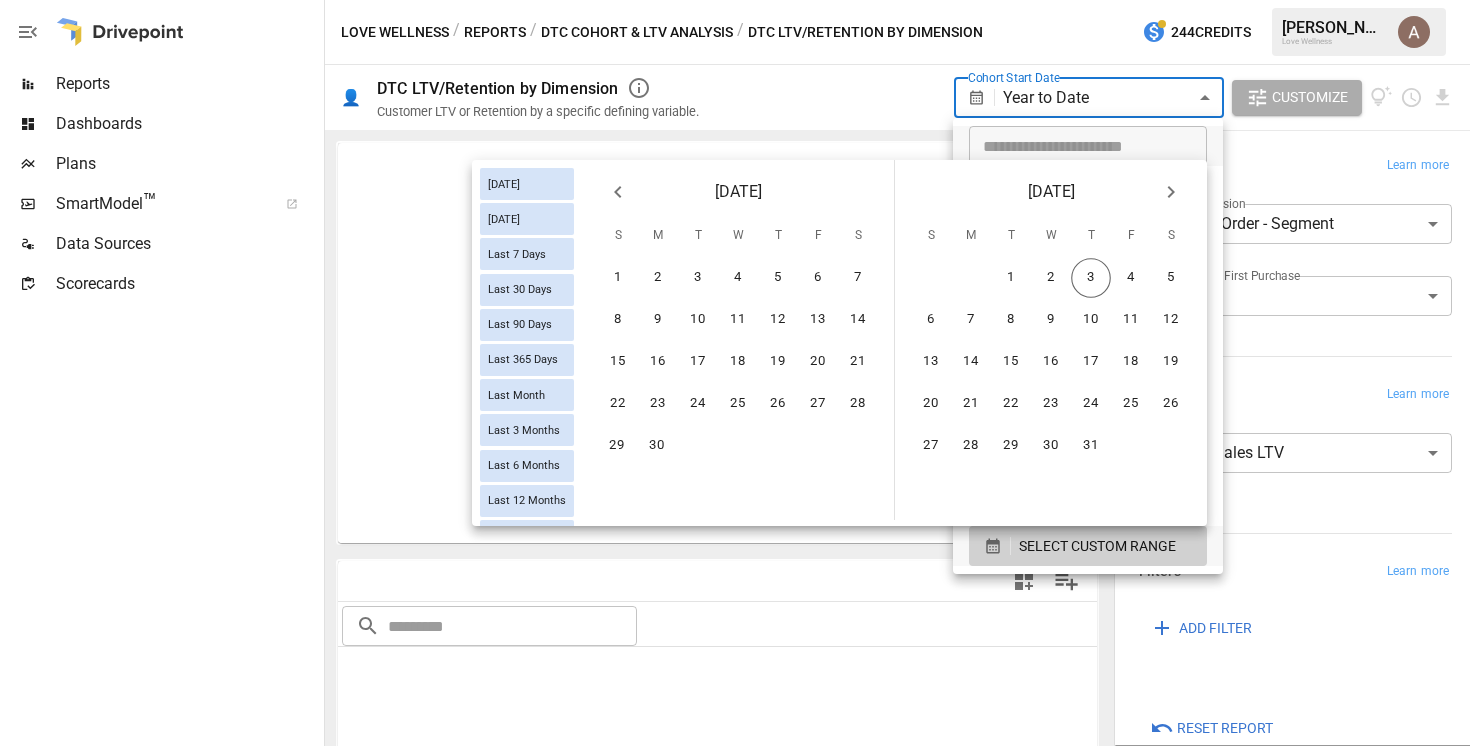 click 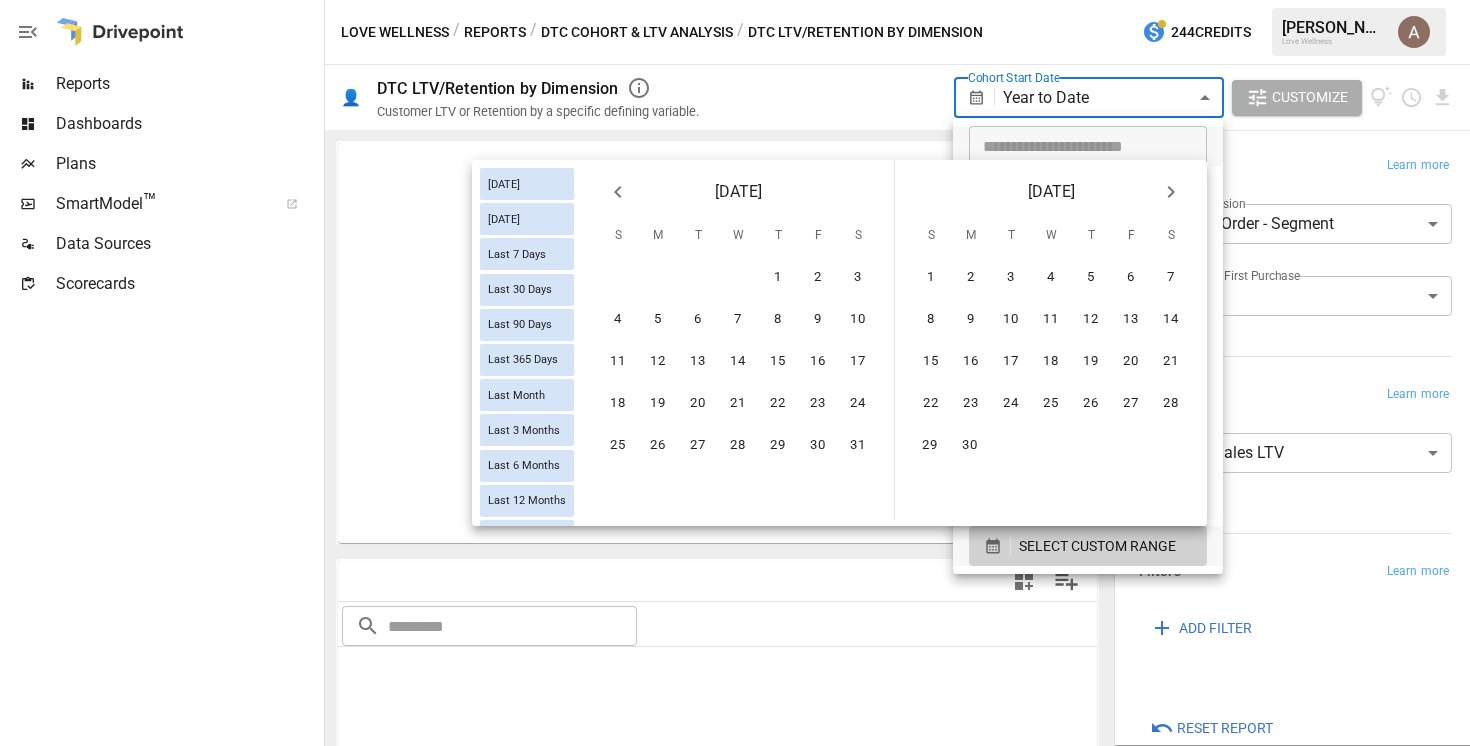 click 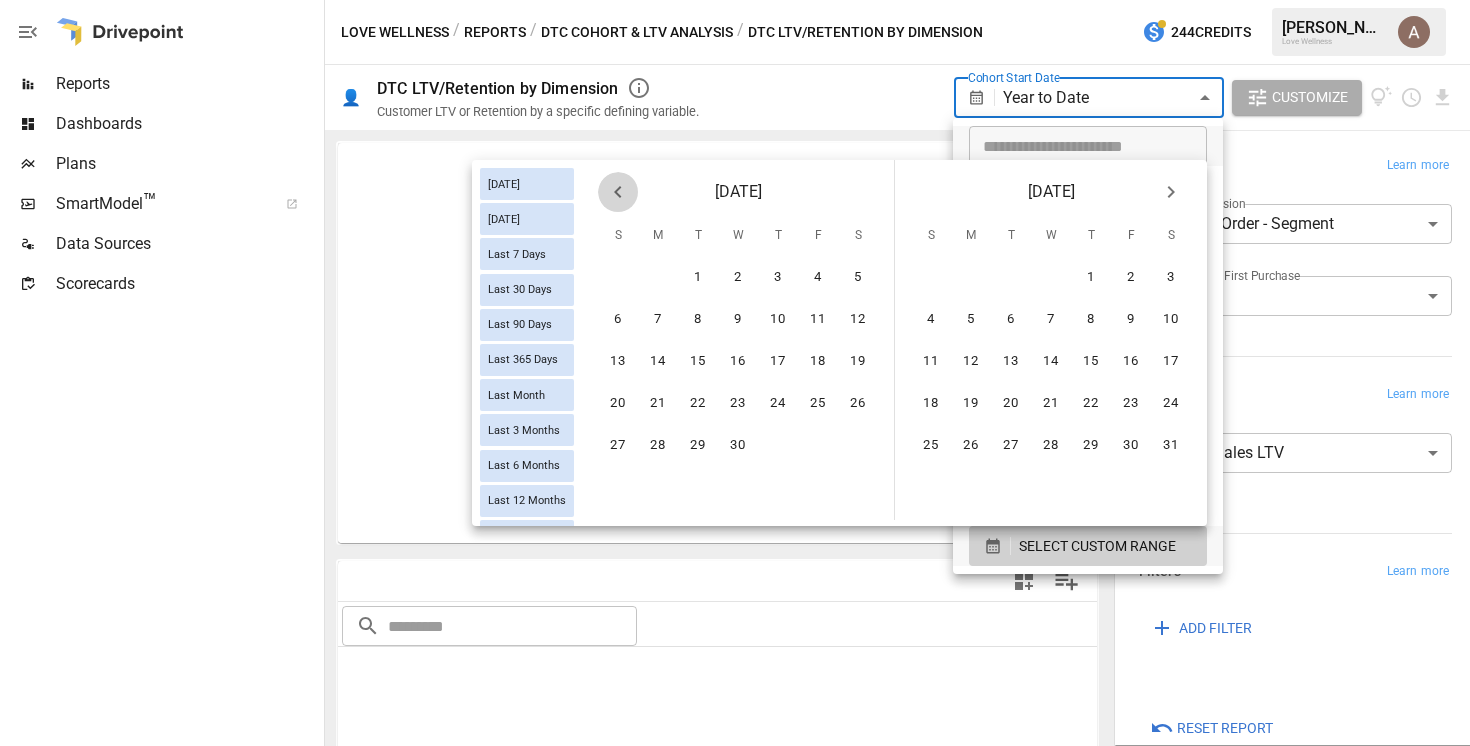 click 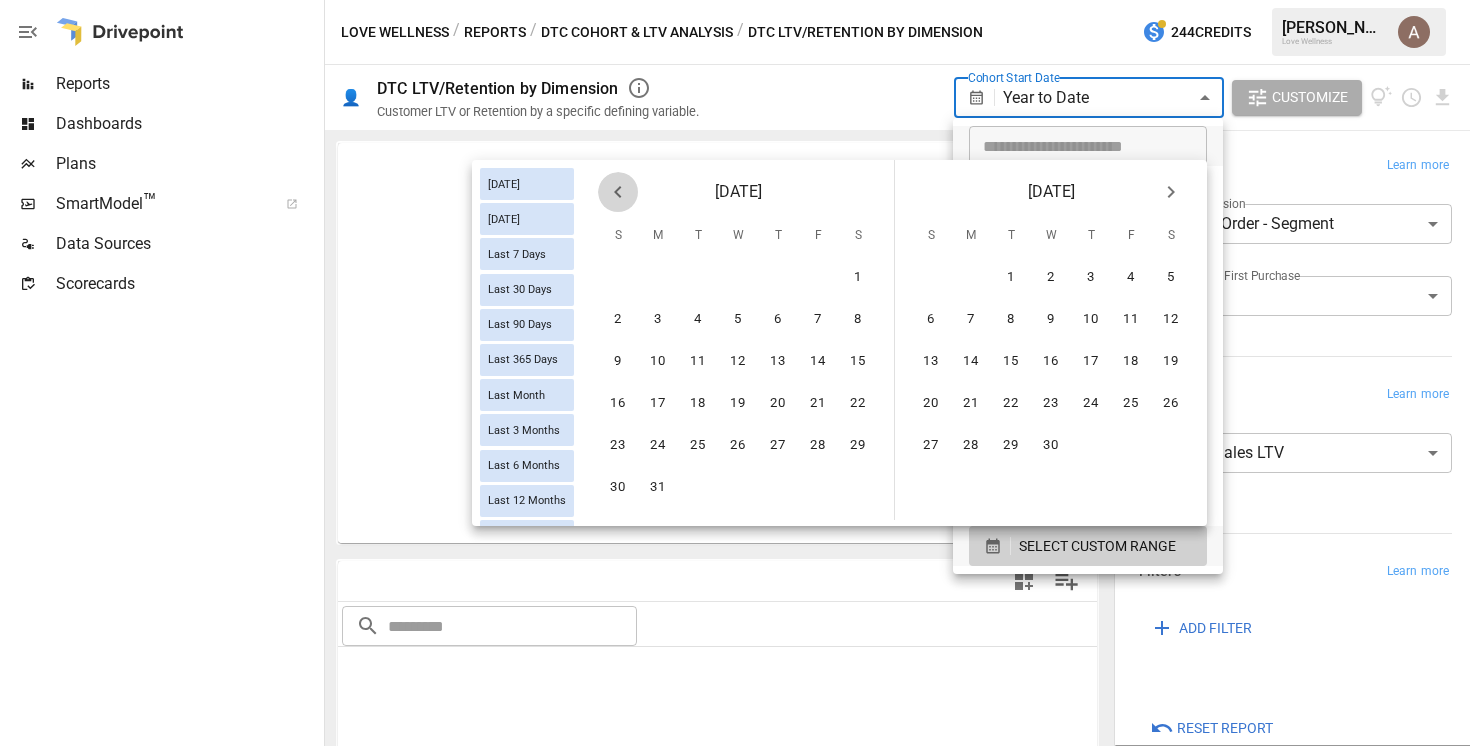 click 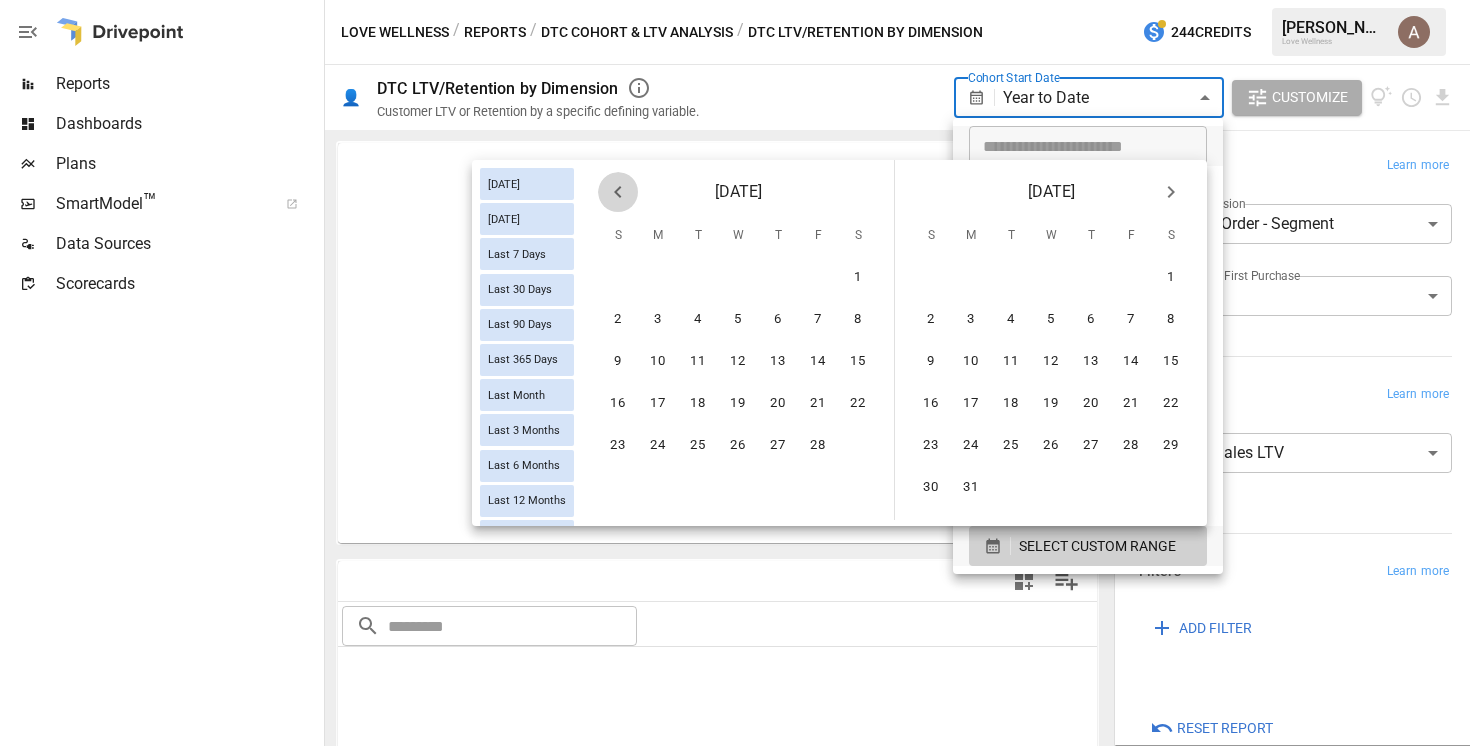 click 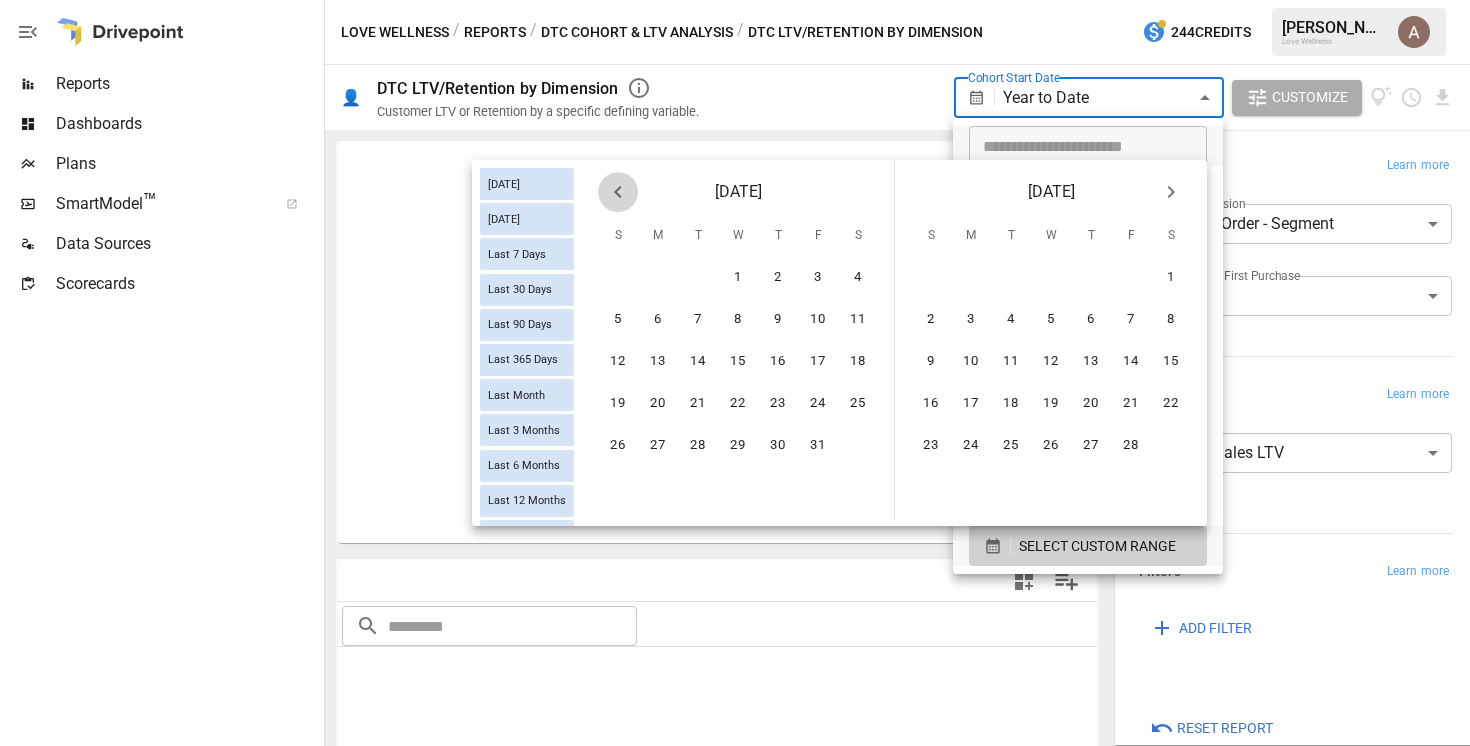 click 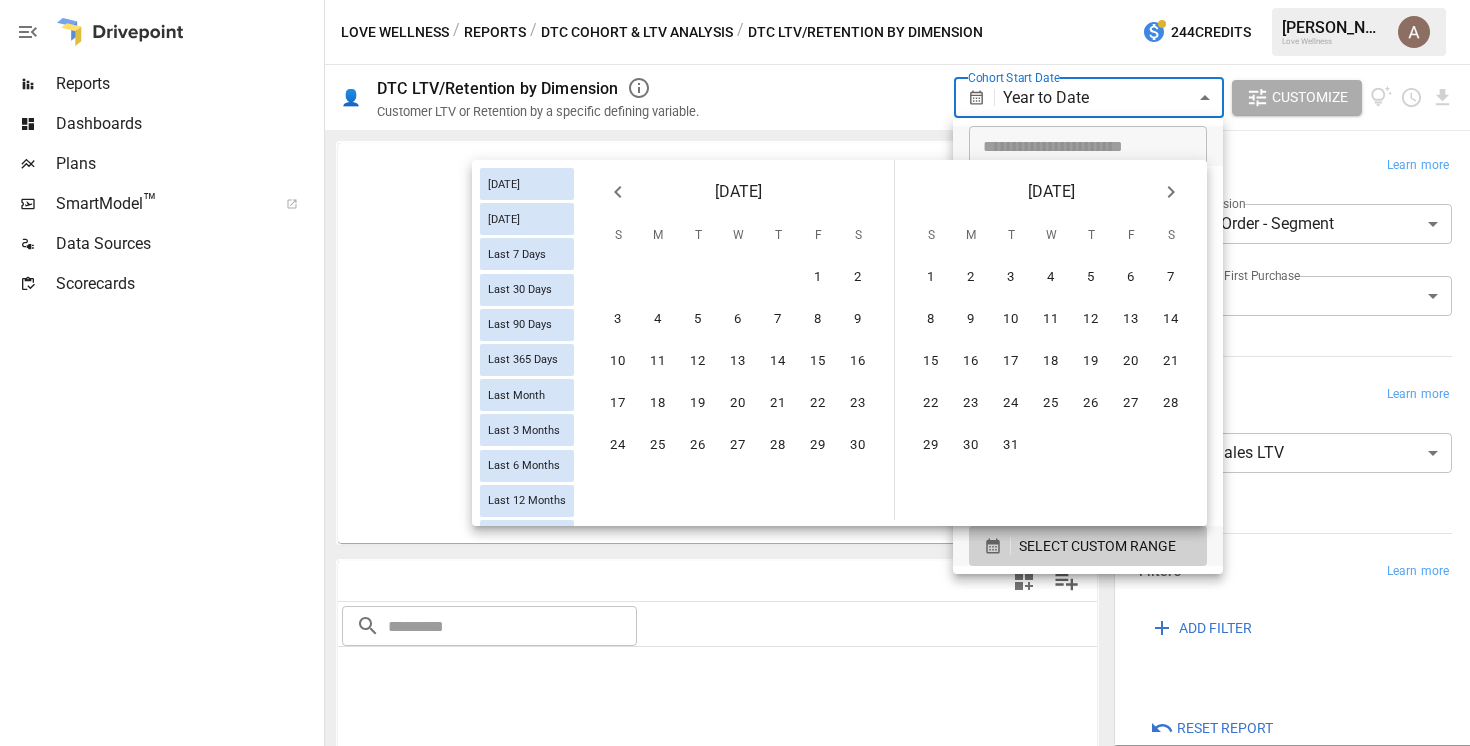 click 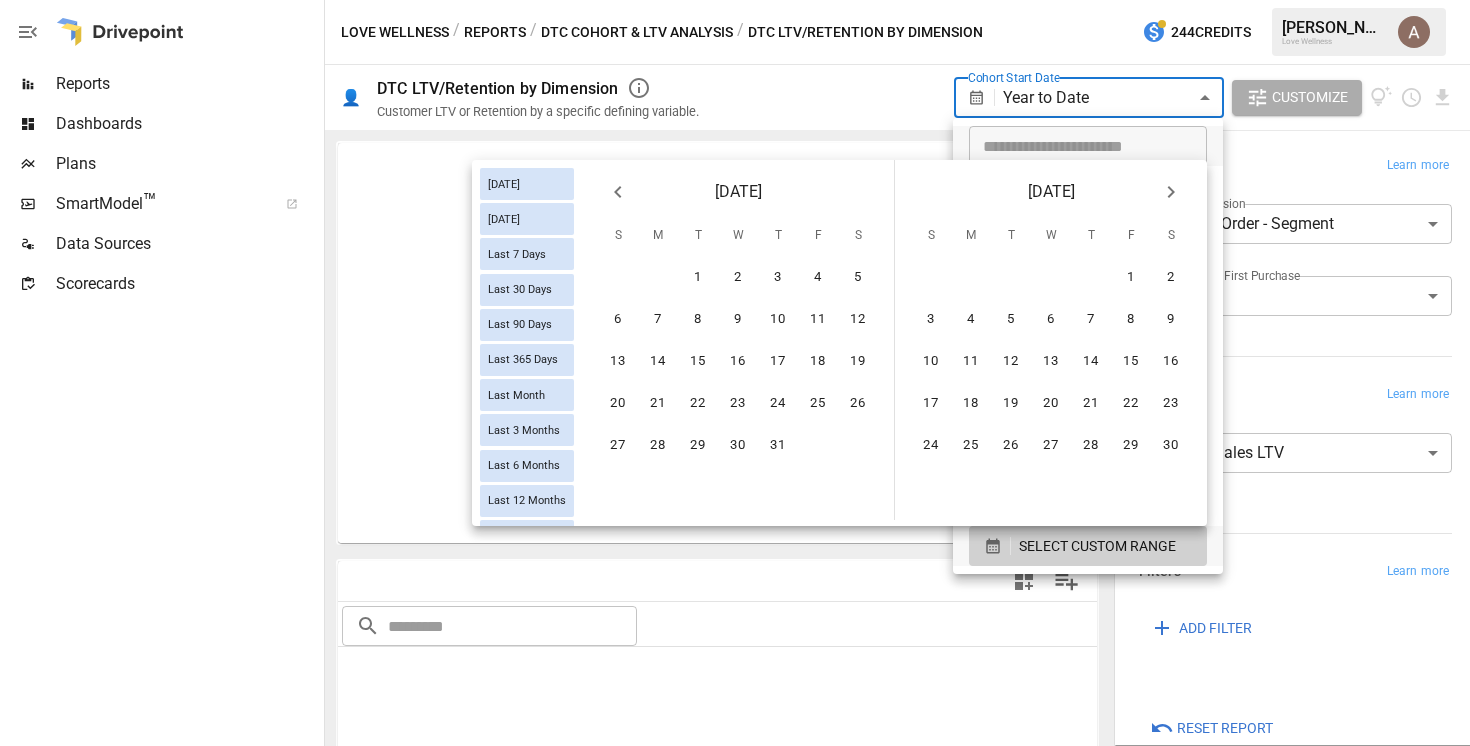 click 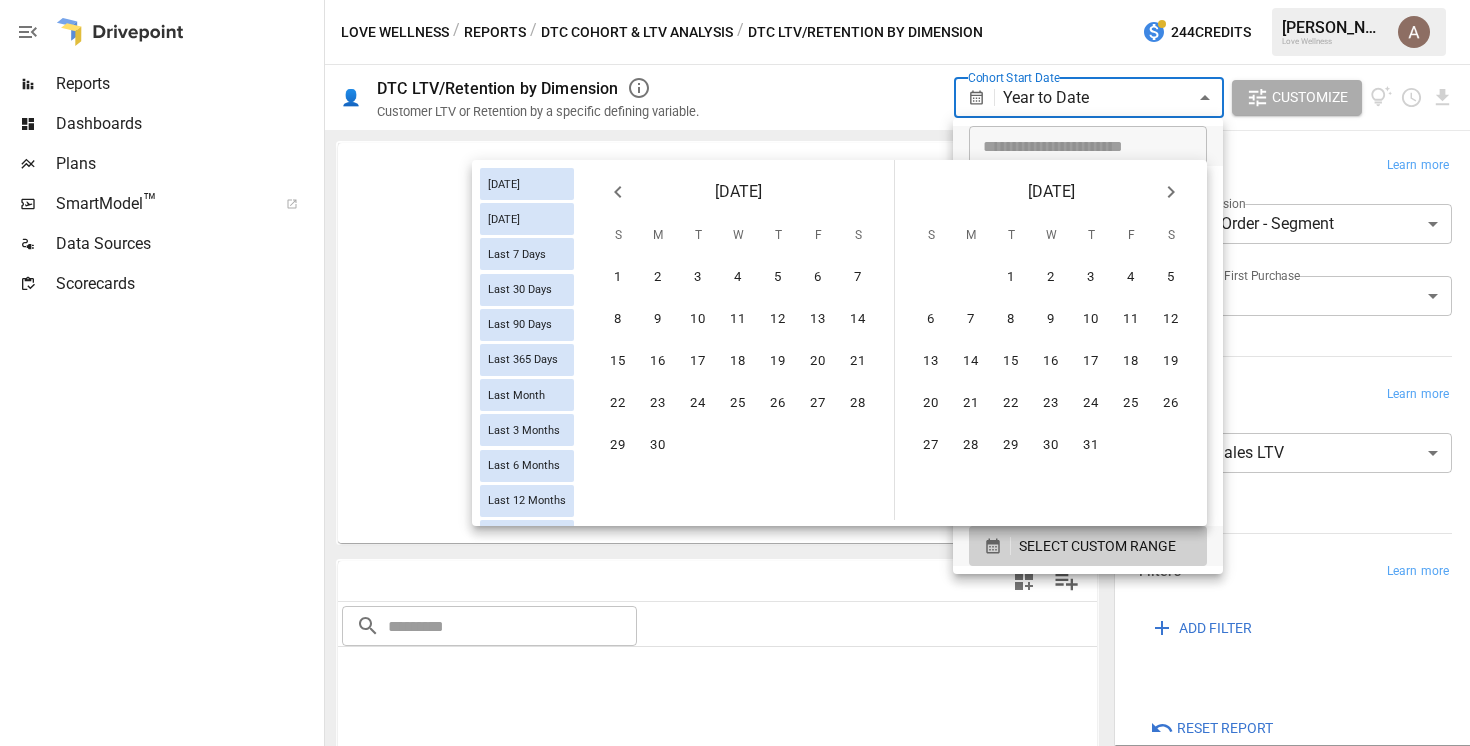 click 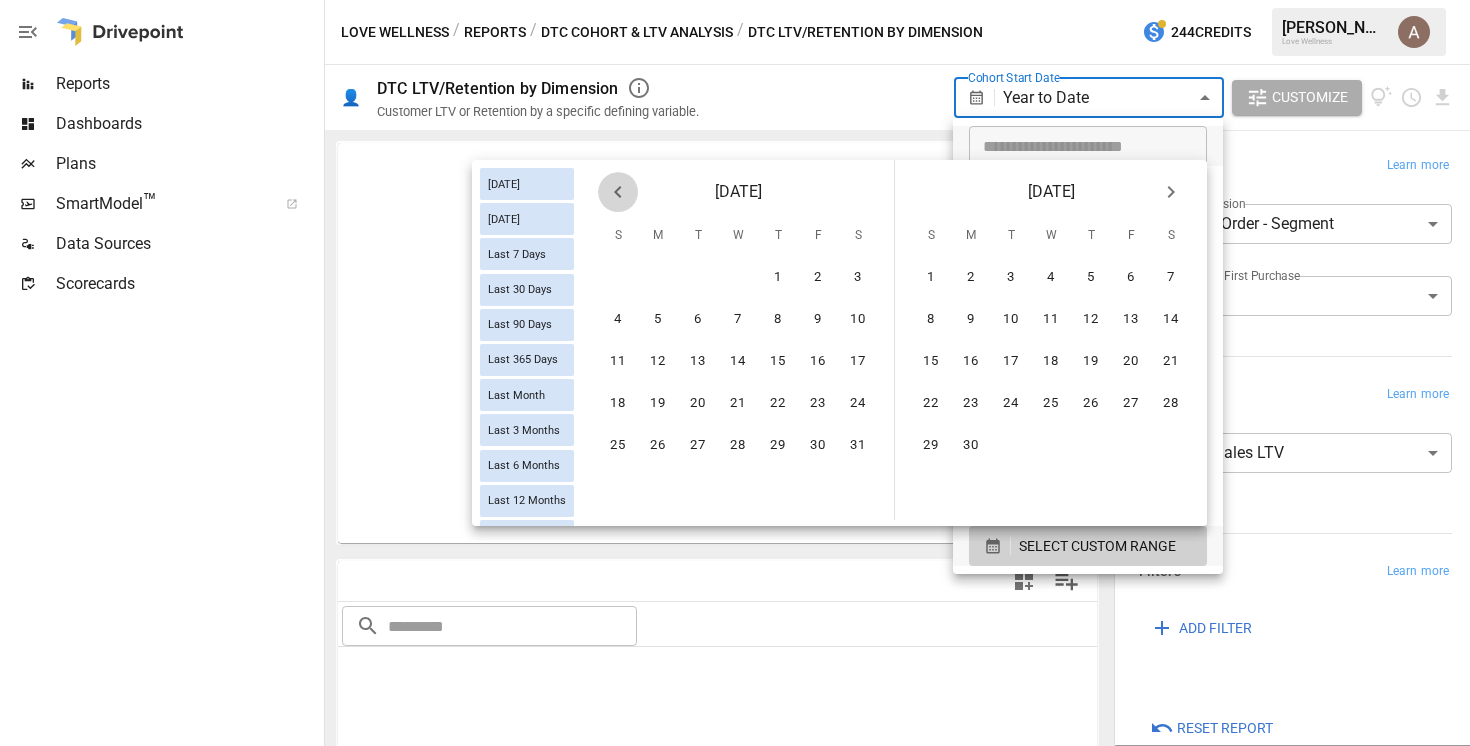 click 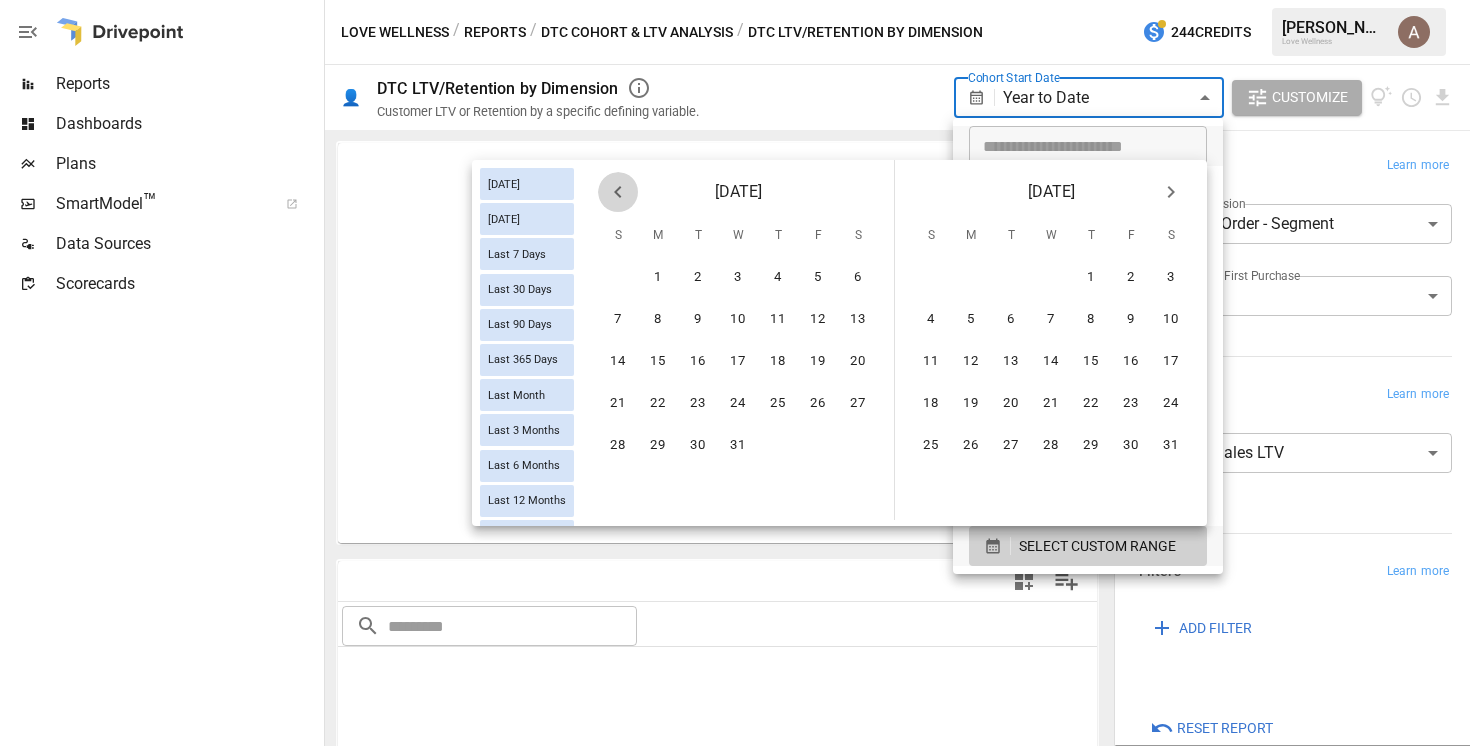 click 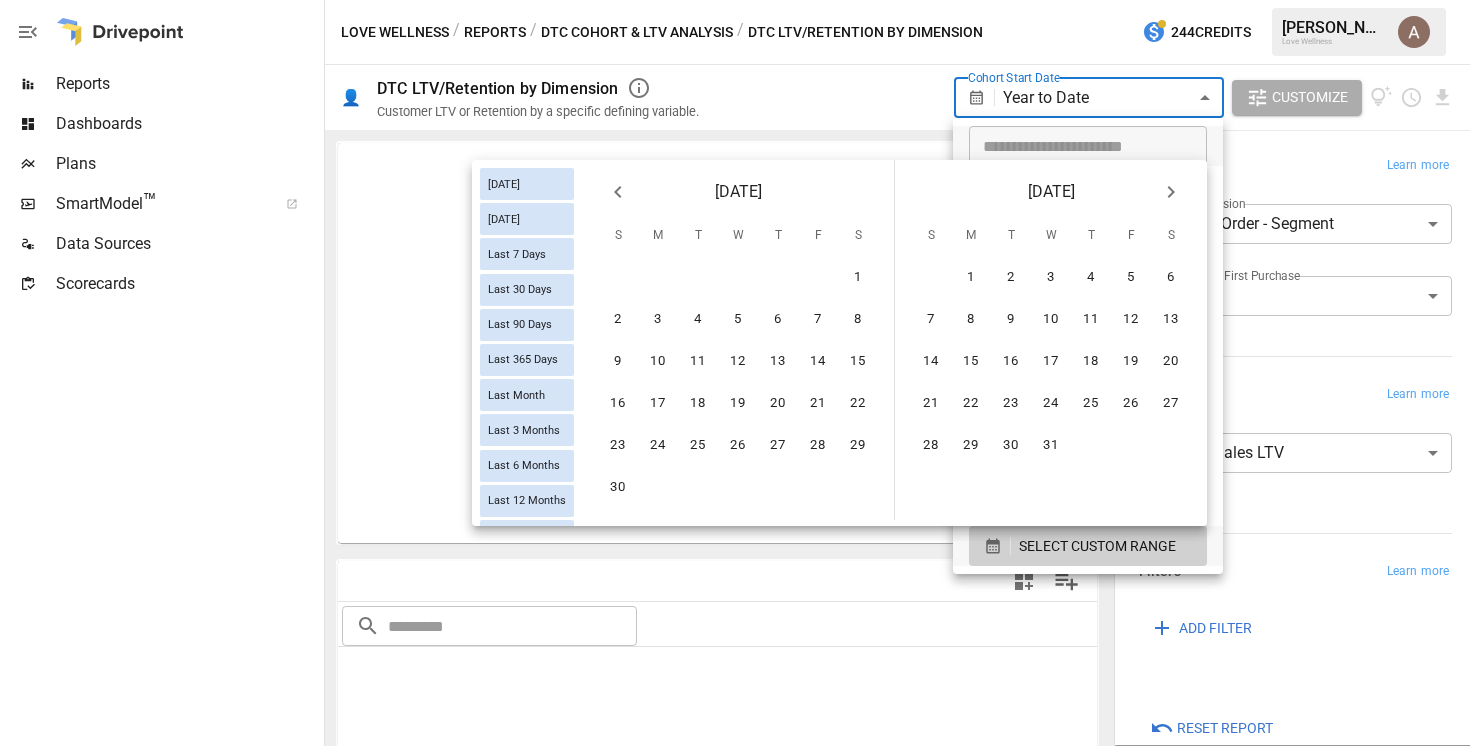 click 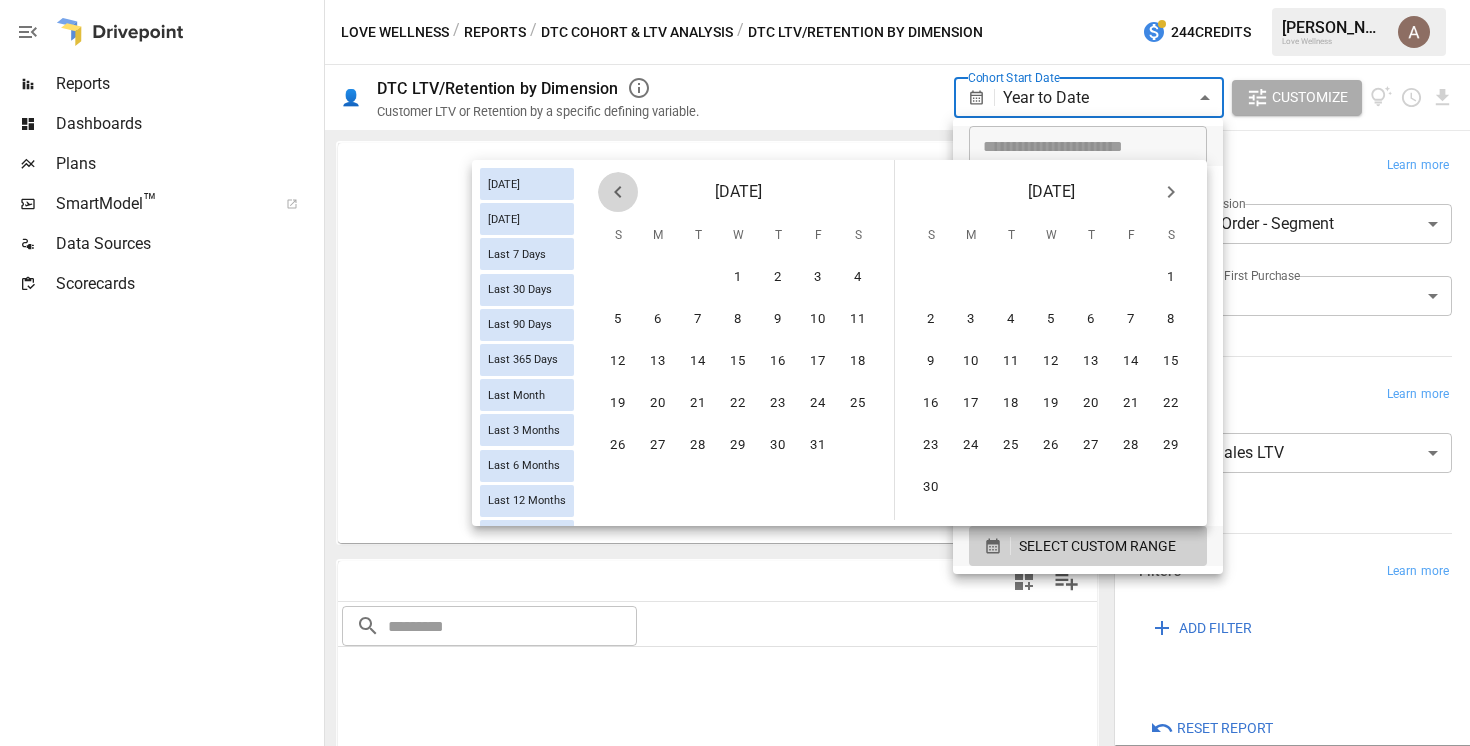 click 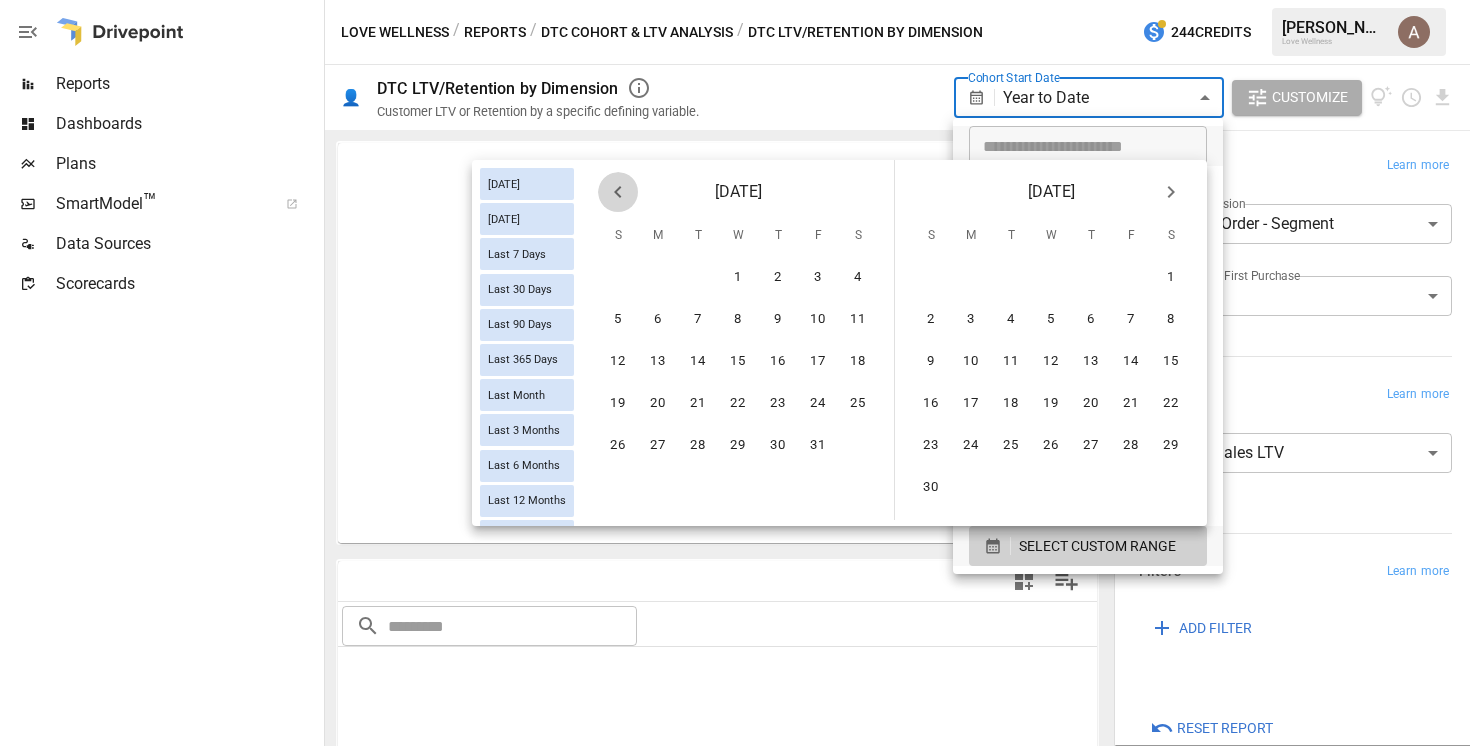click 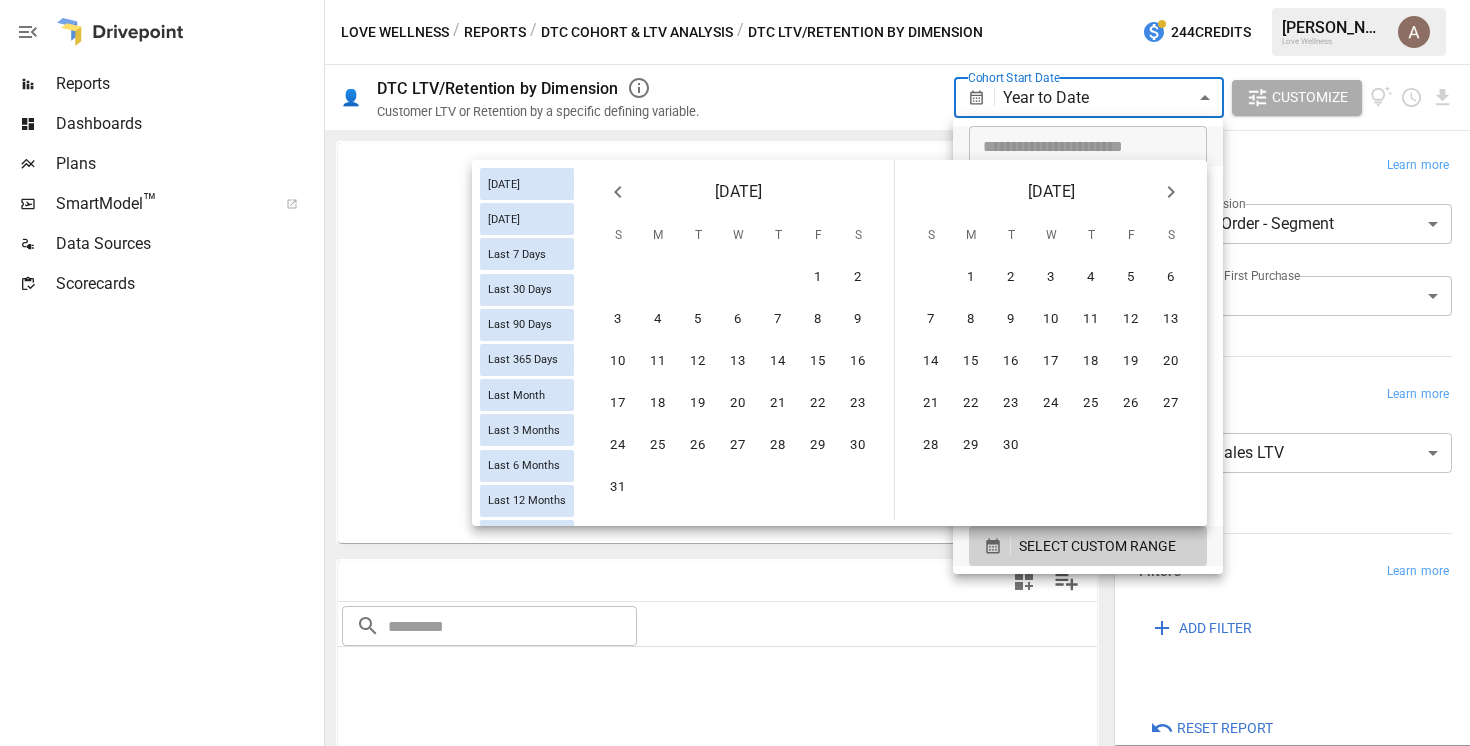 click 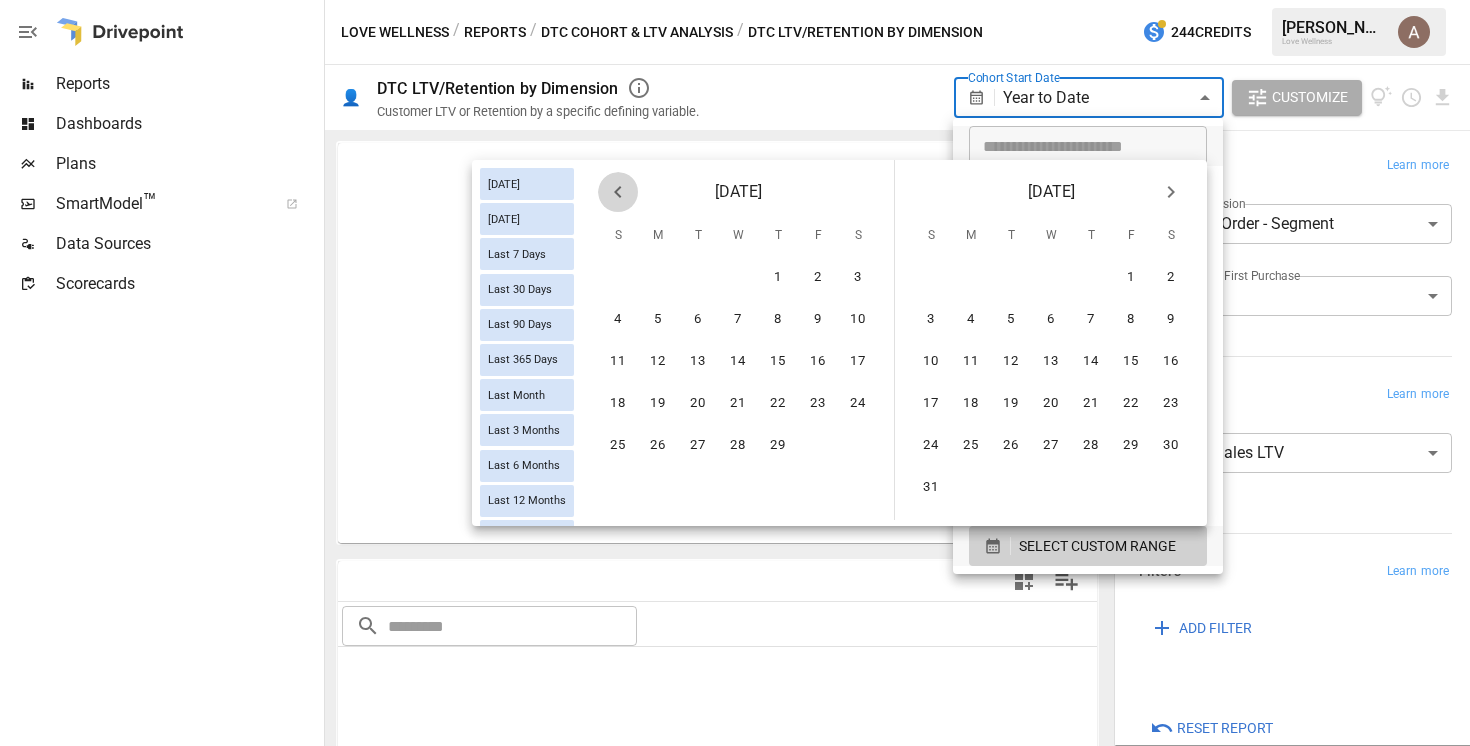 click 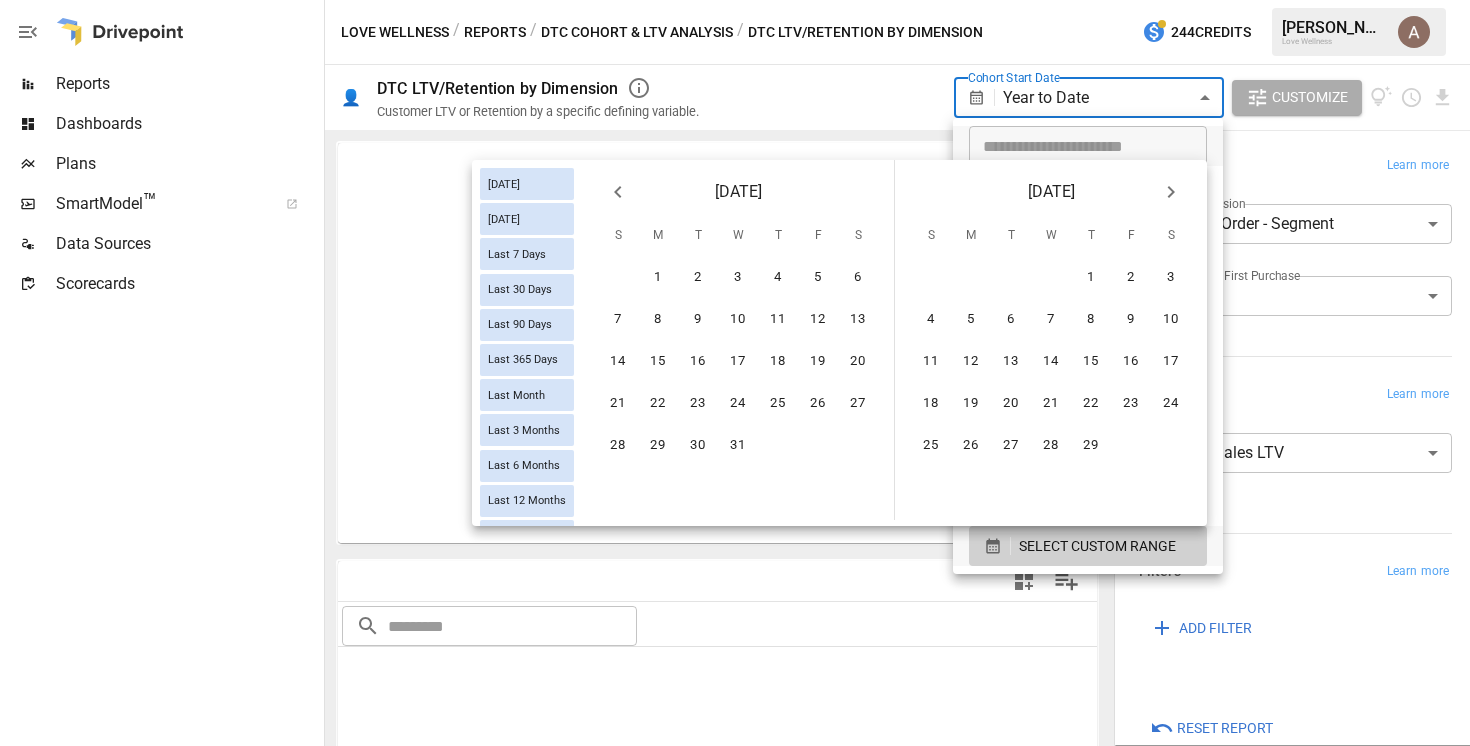 click 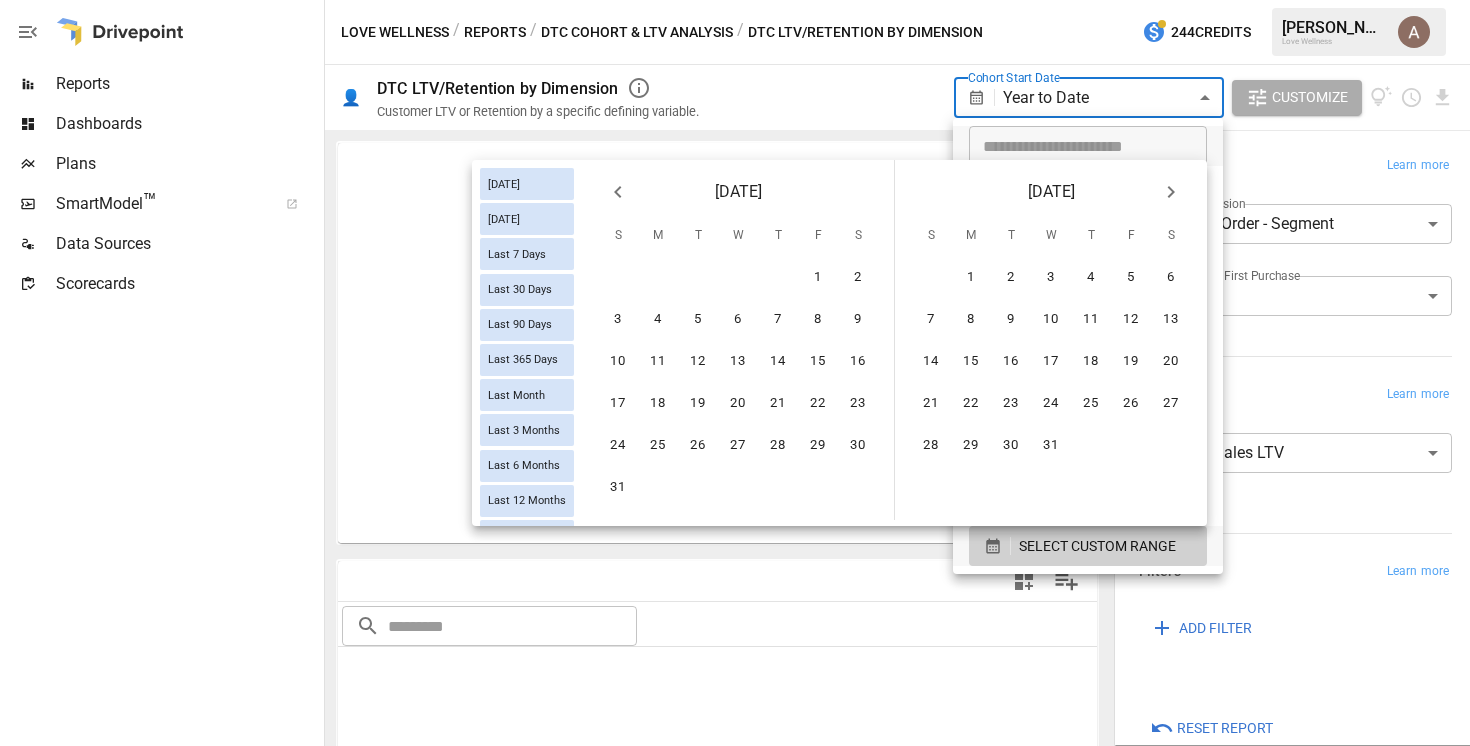 click 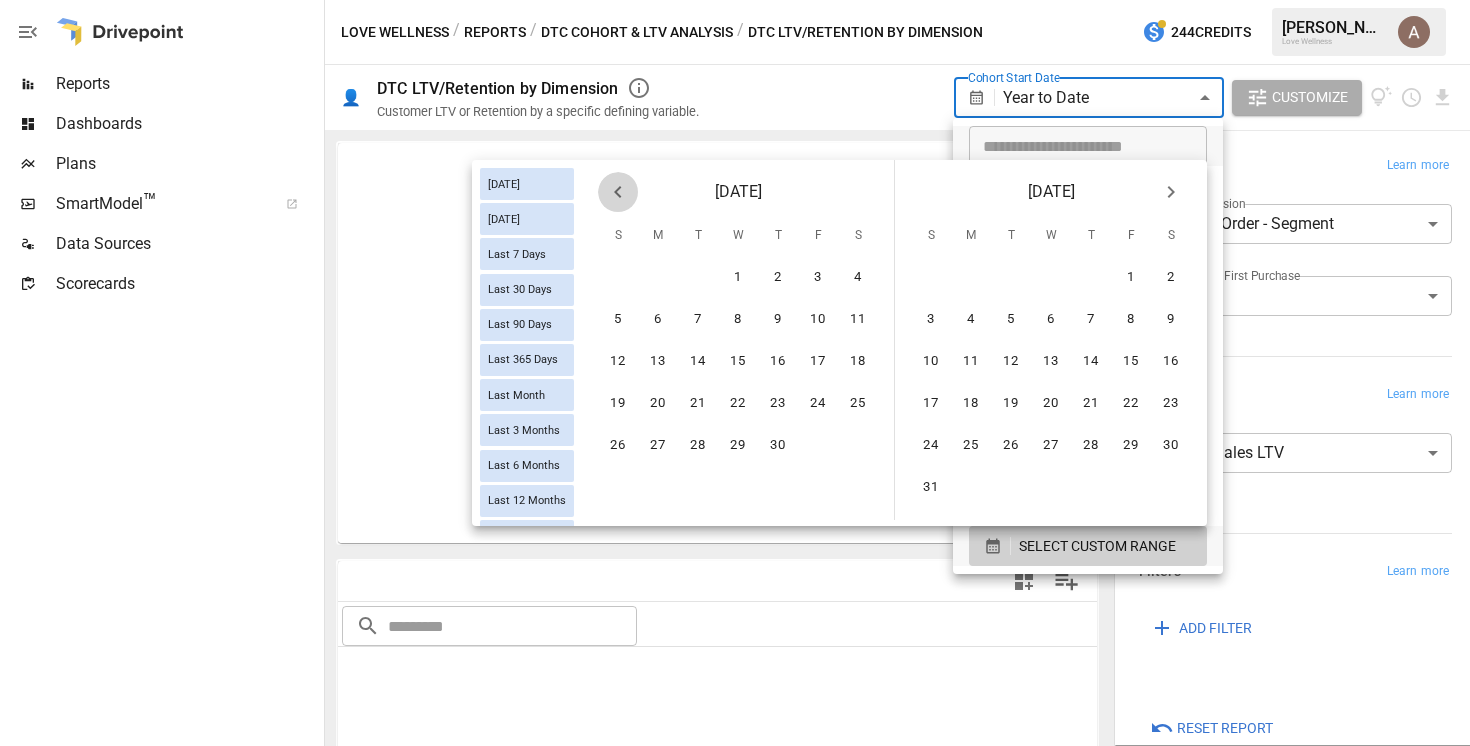 click 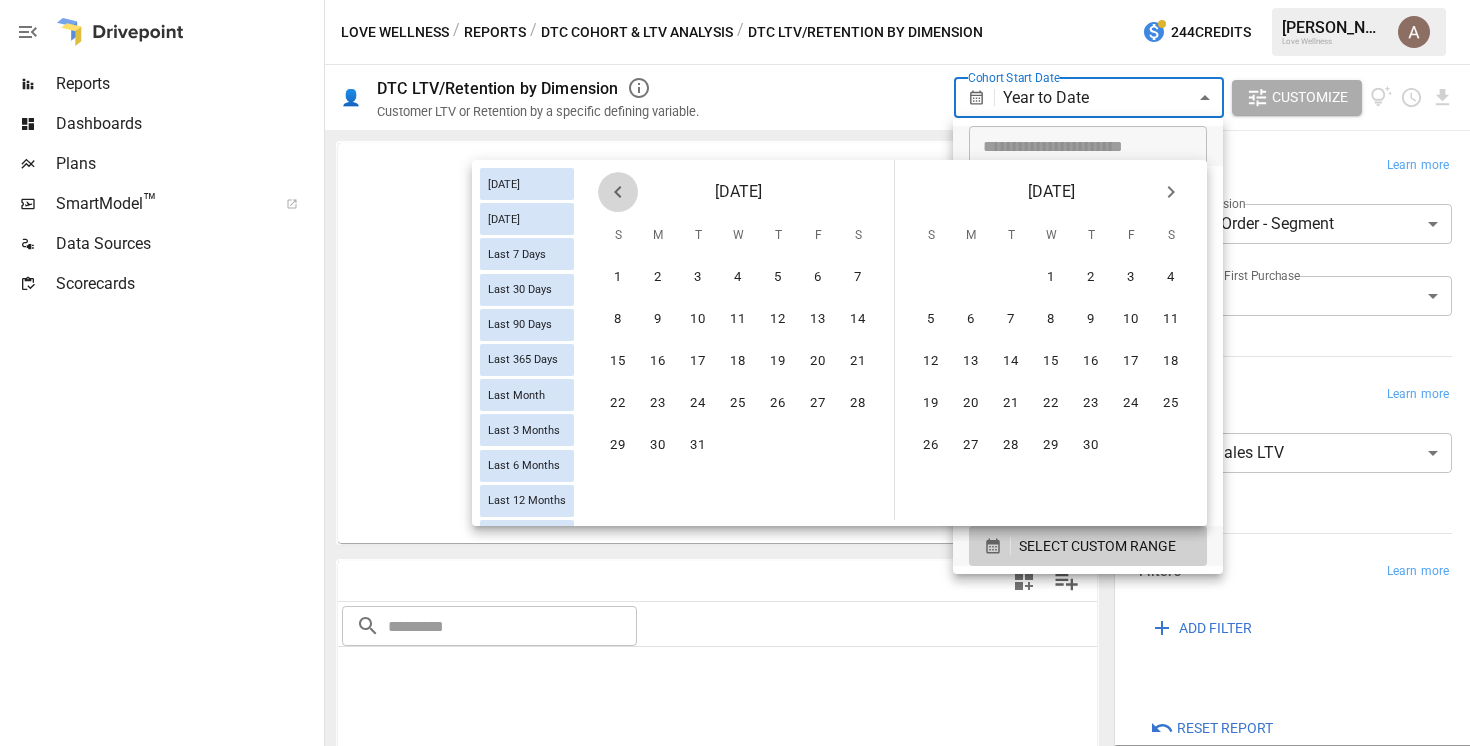 click 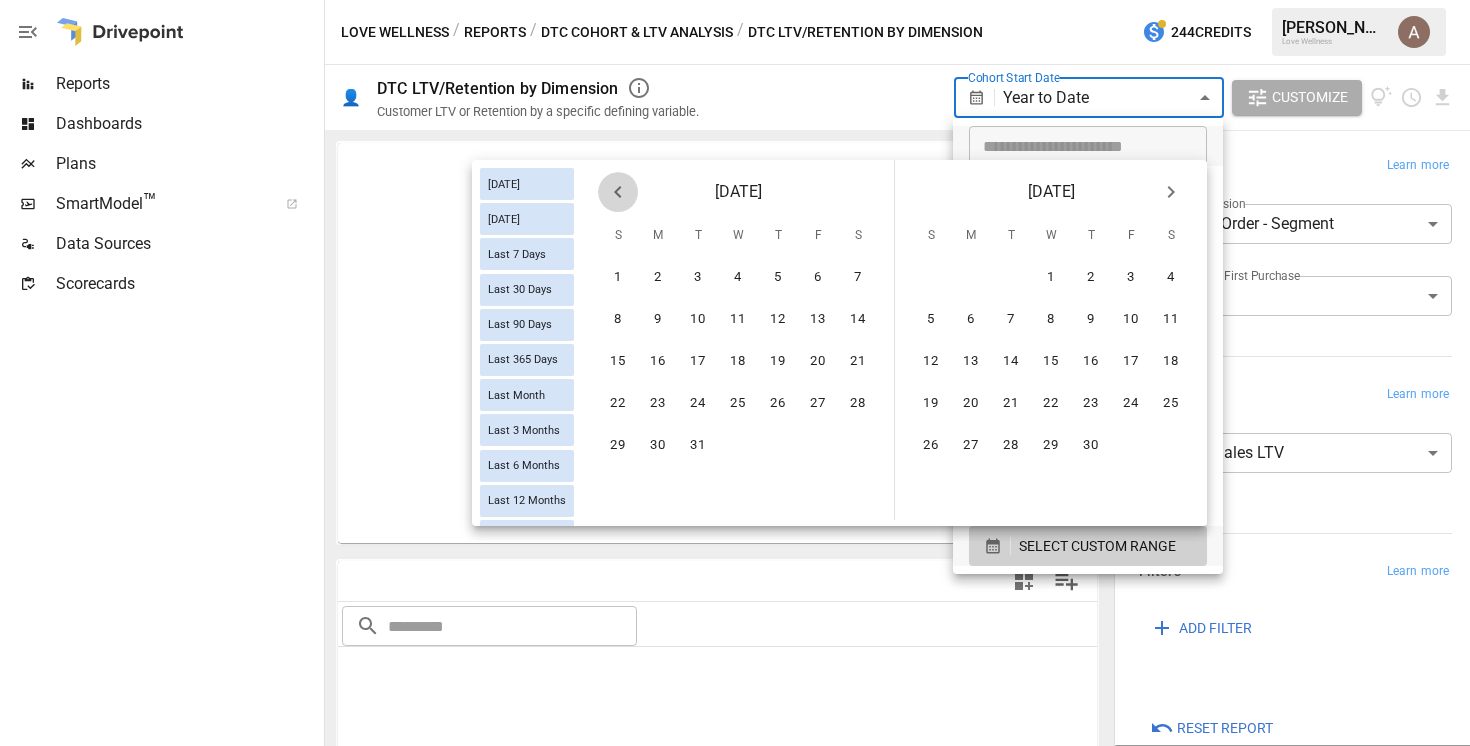 click 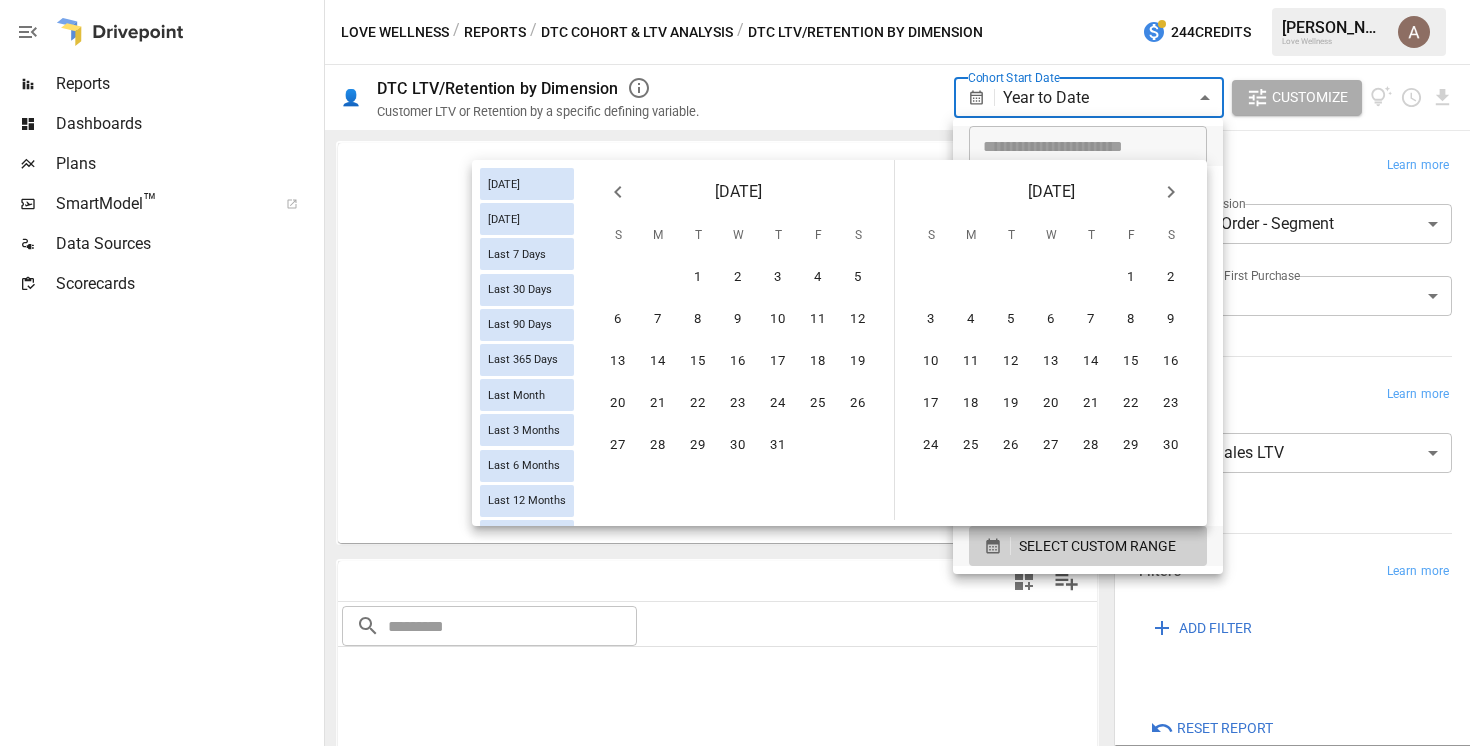 click 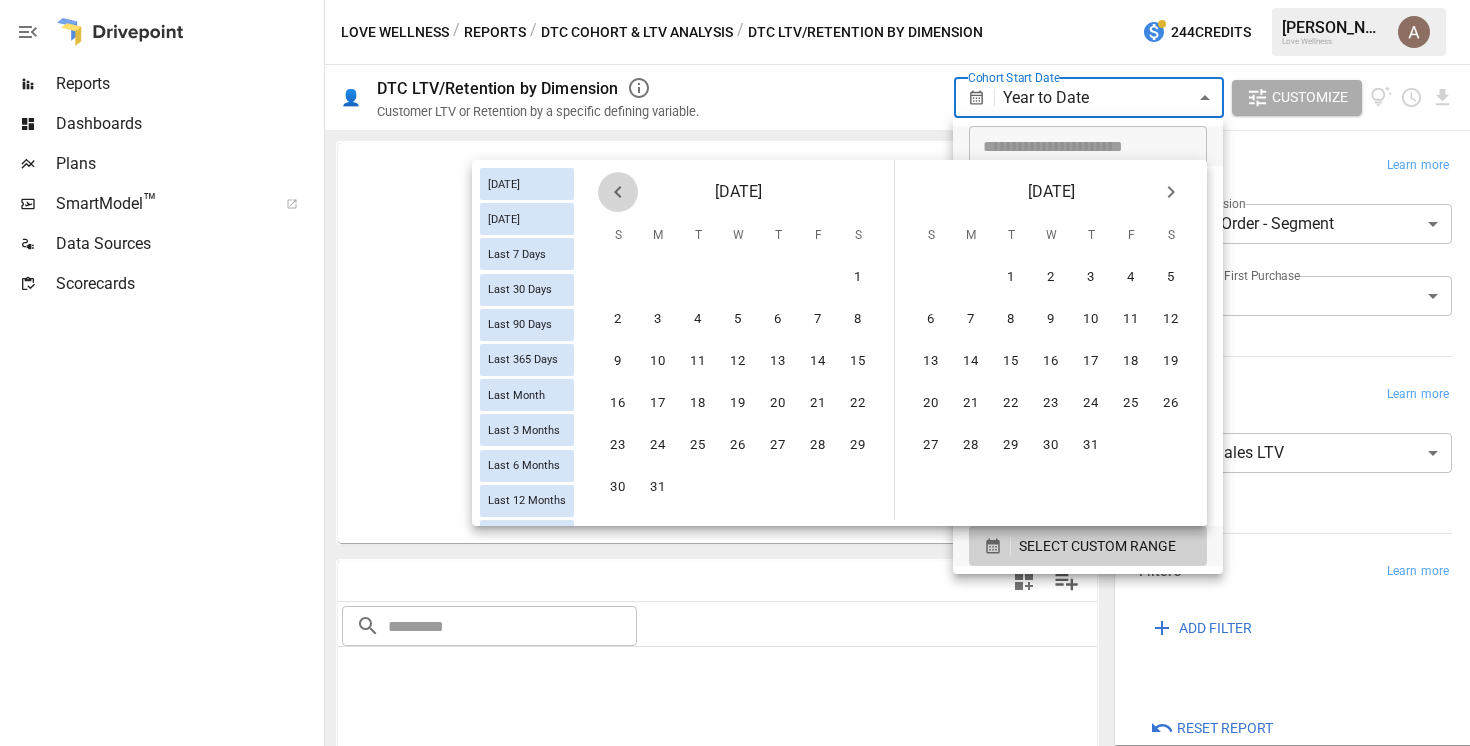 click 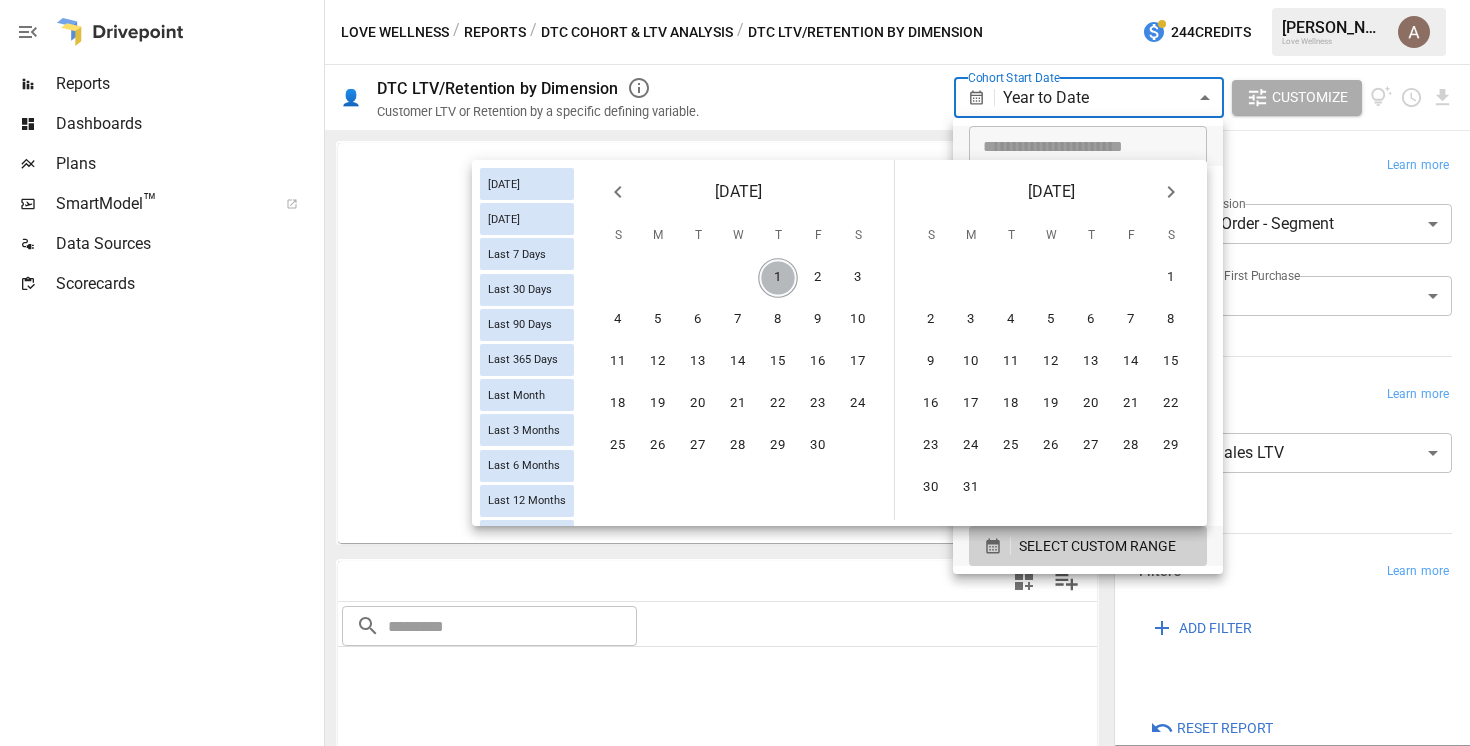 click on "1" at bounding box center [778, 278] 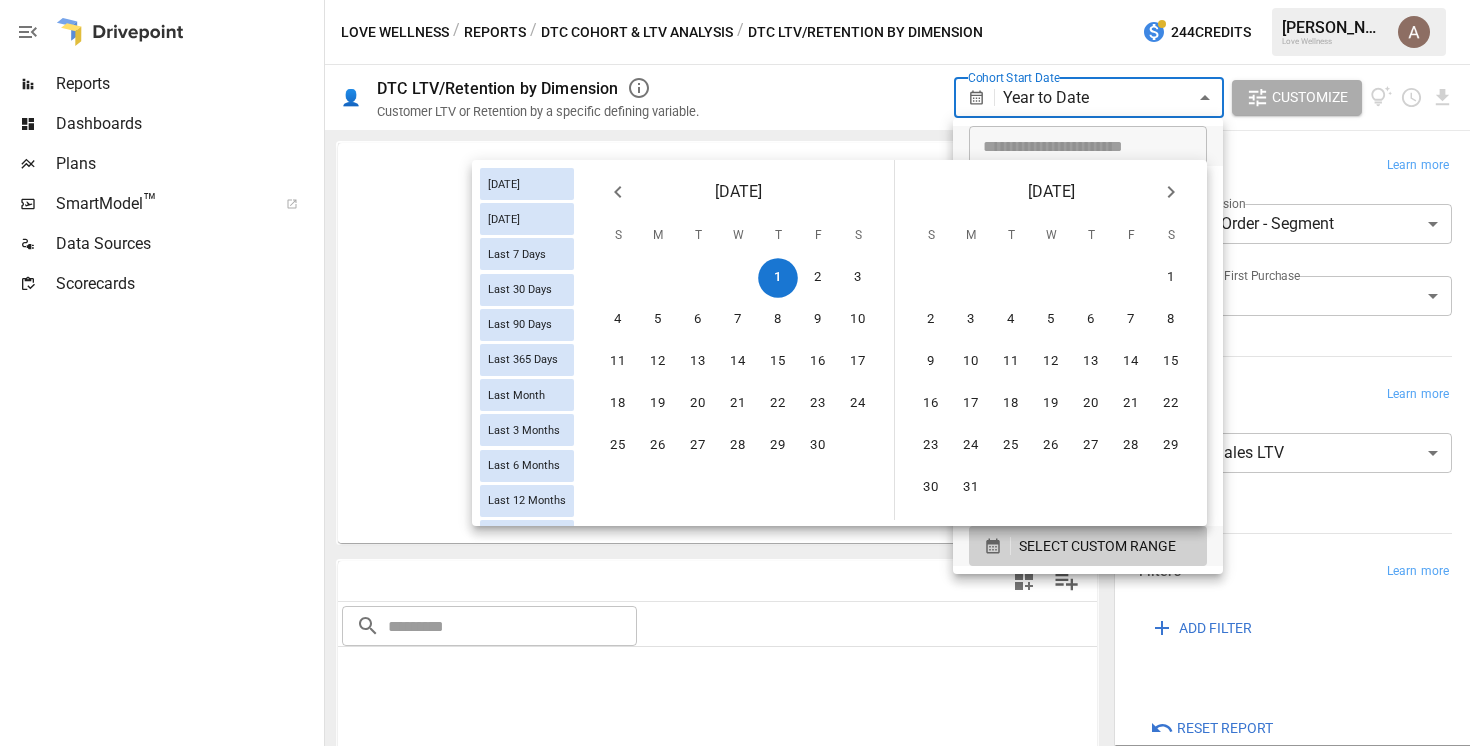 click 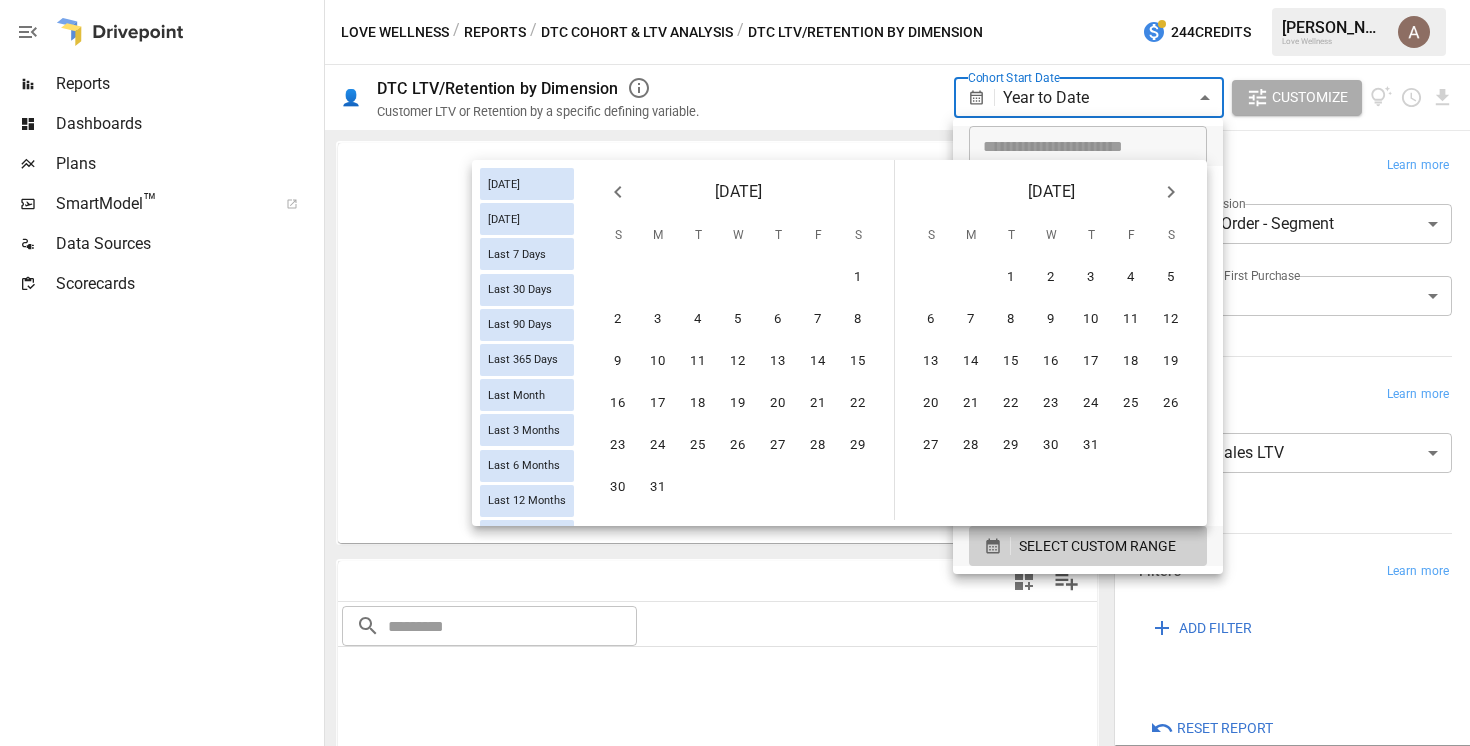 click 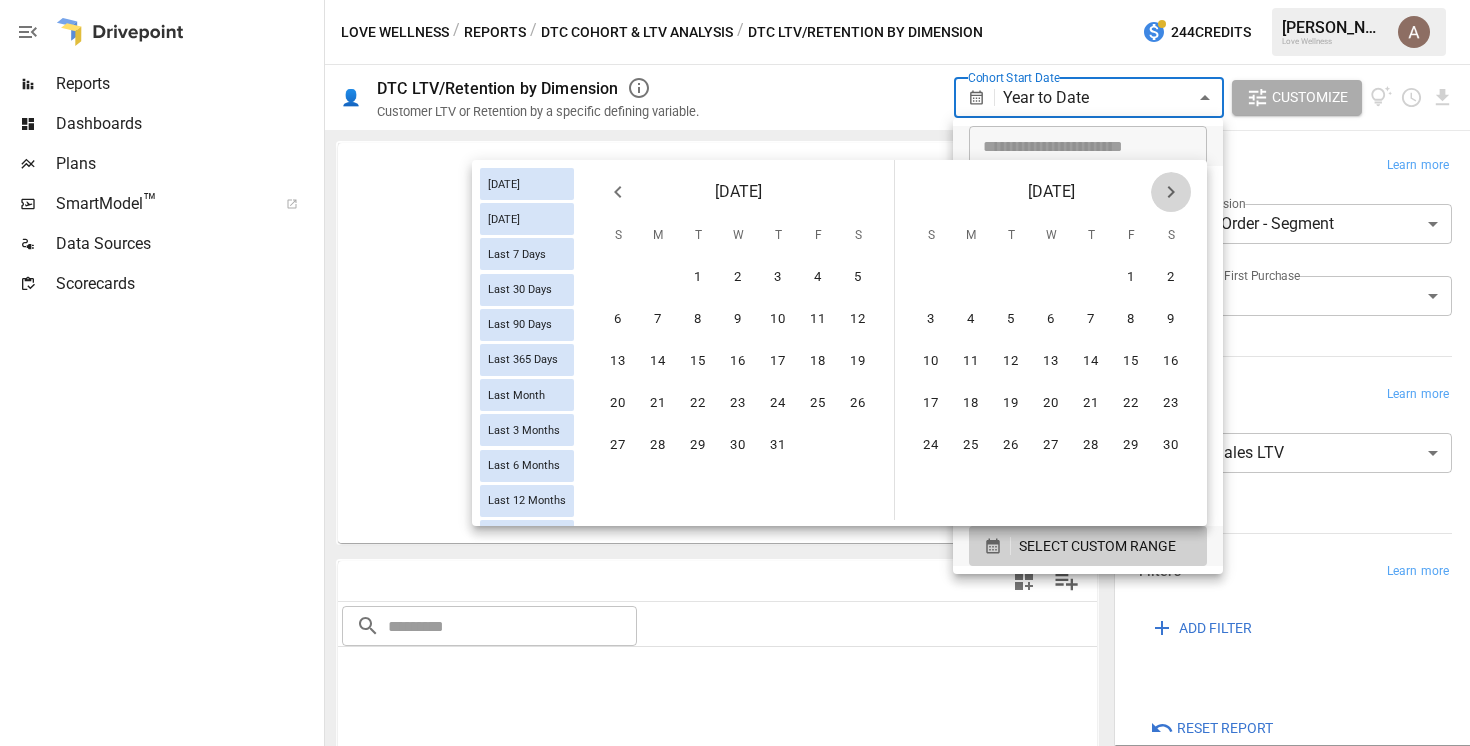 click 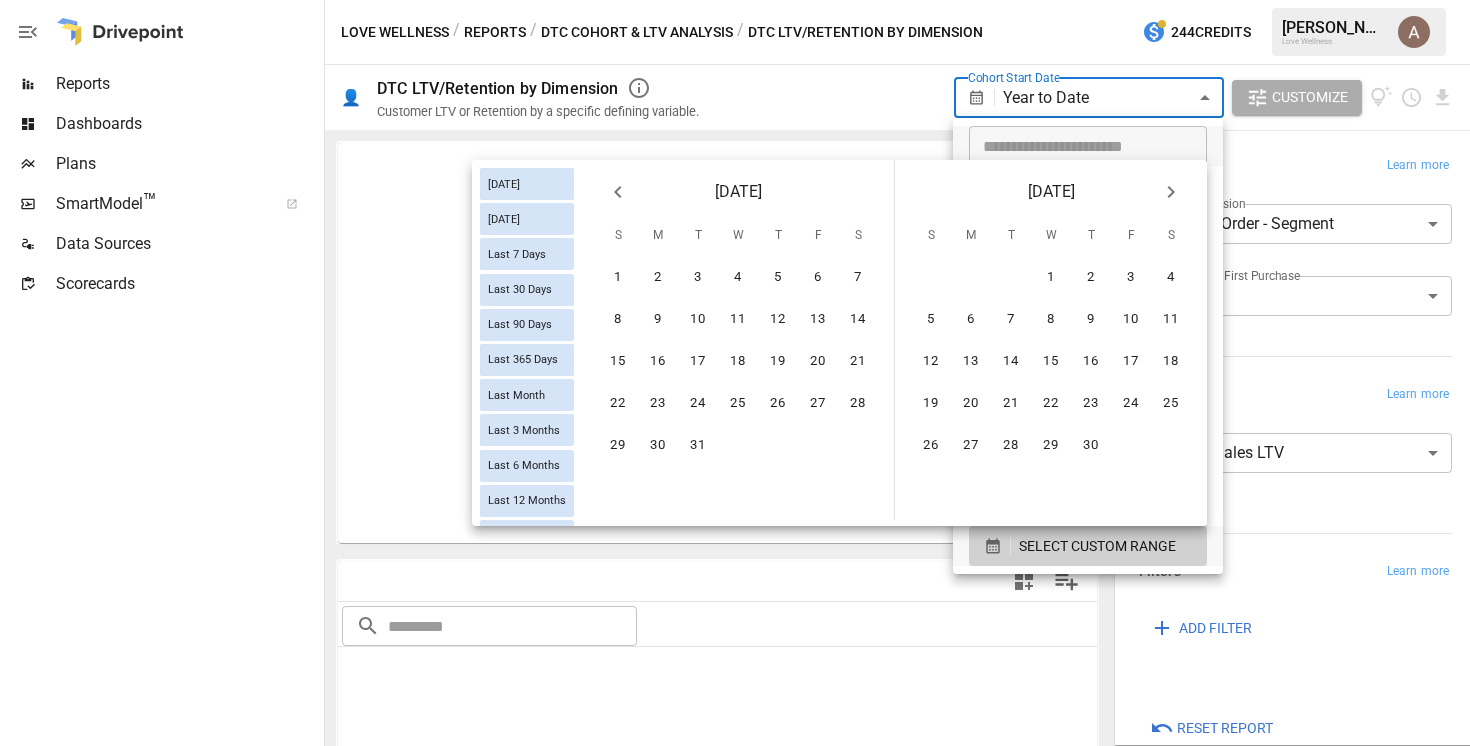 click 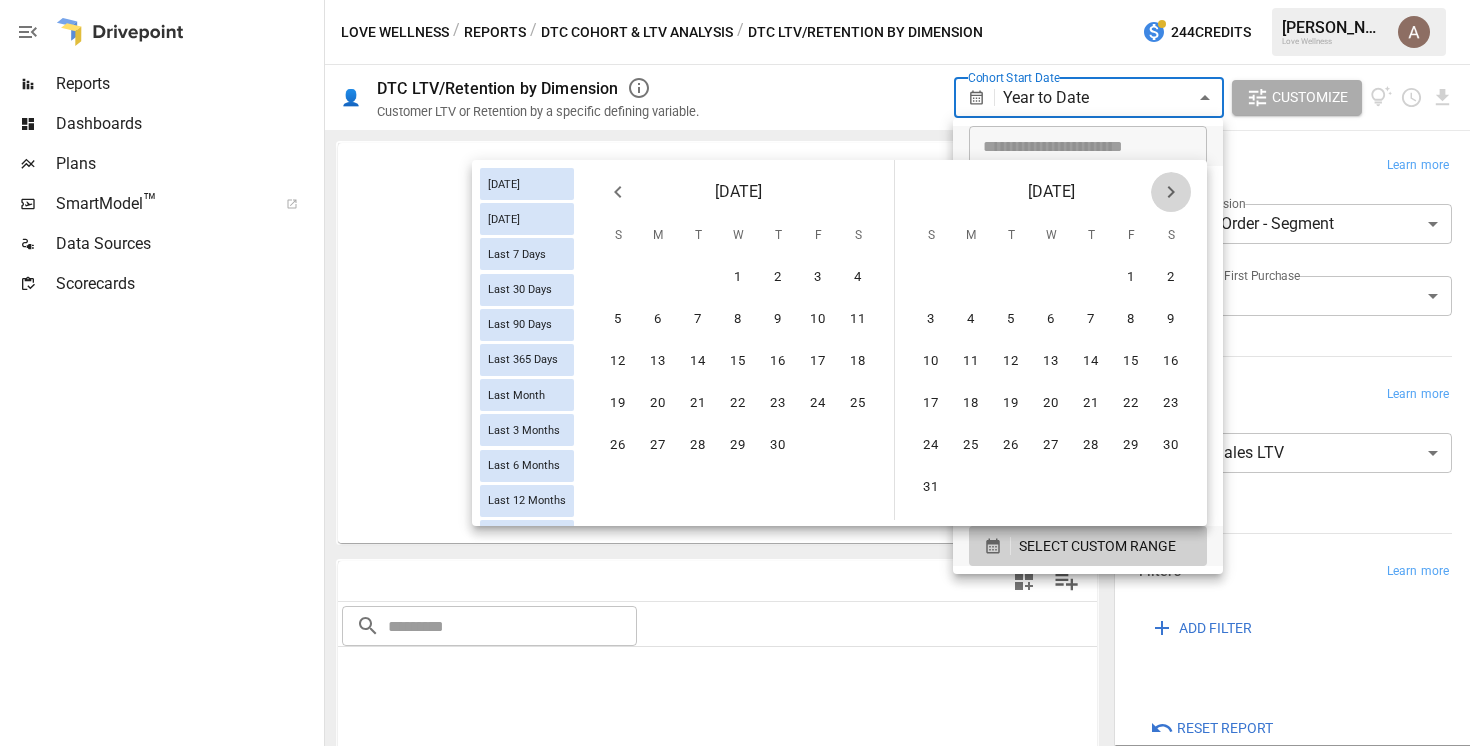 click 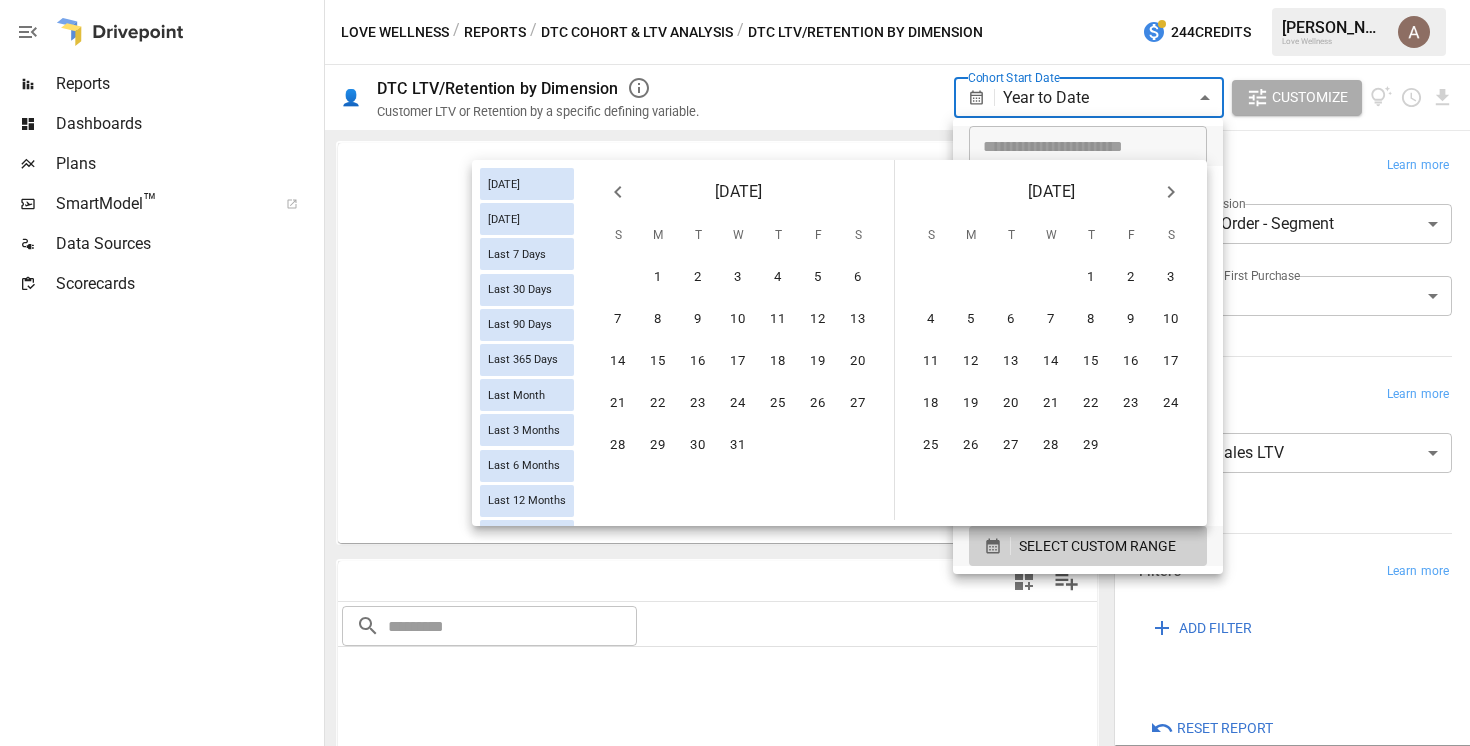 click 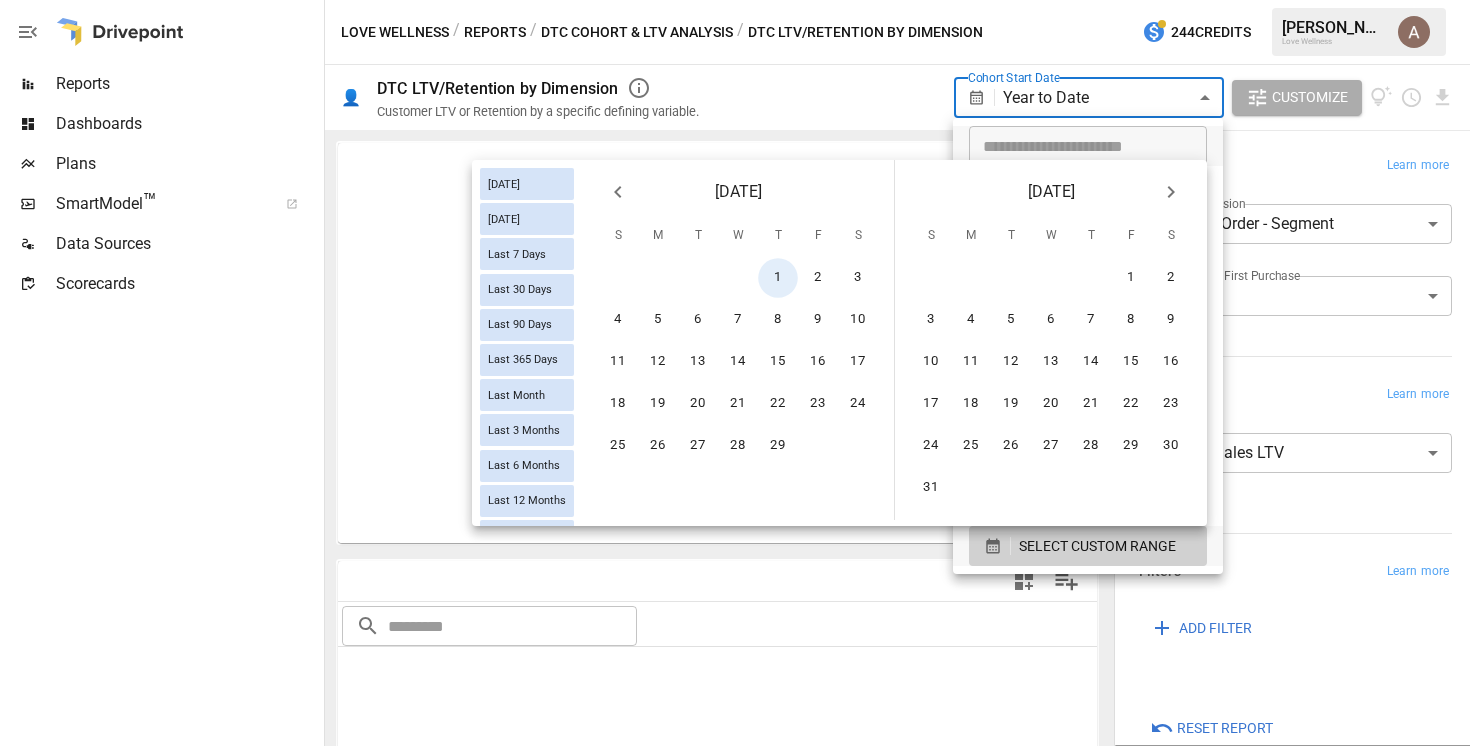 click 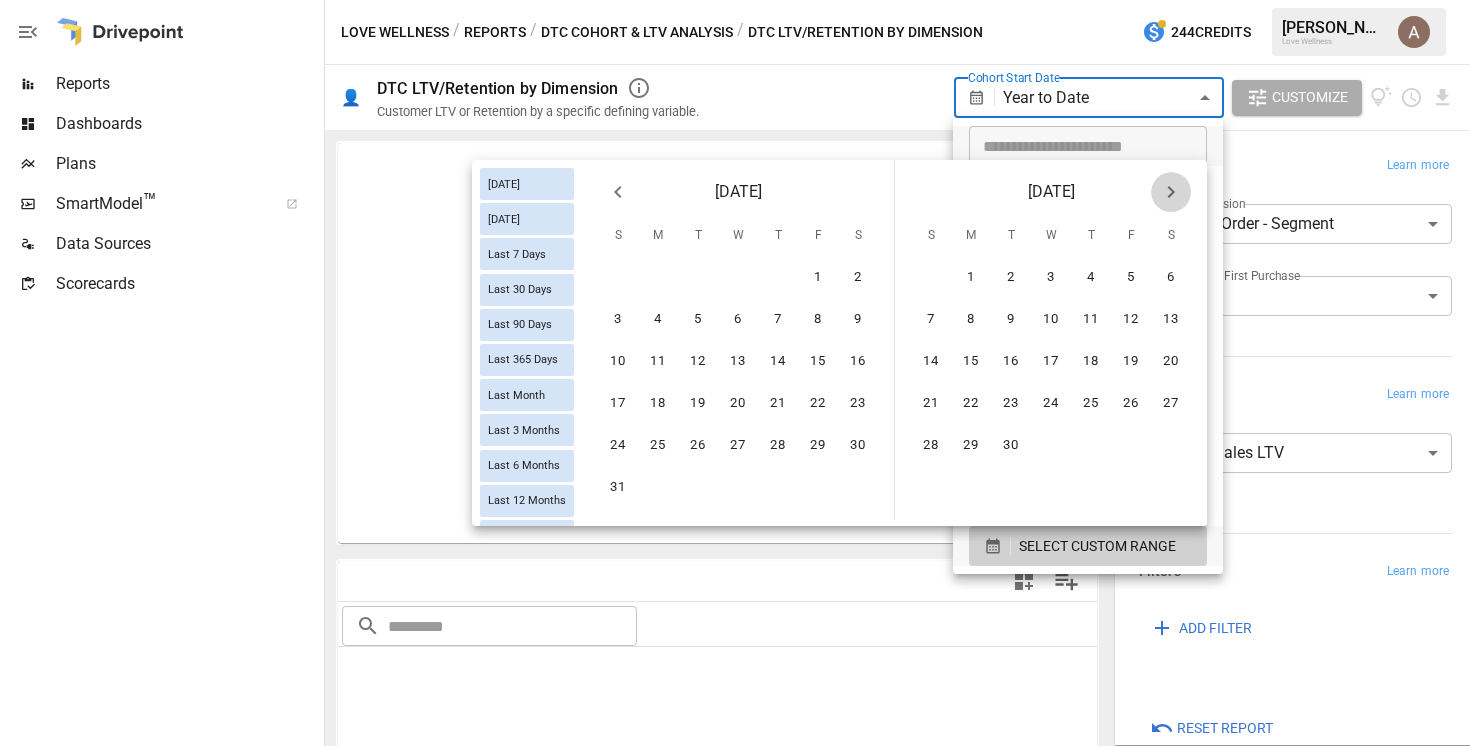 click 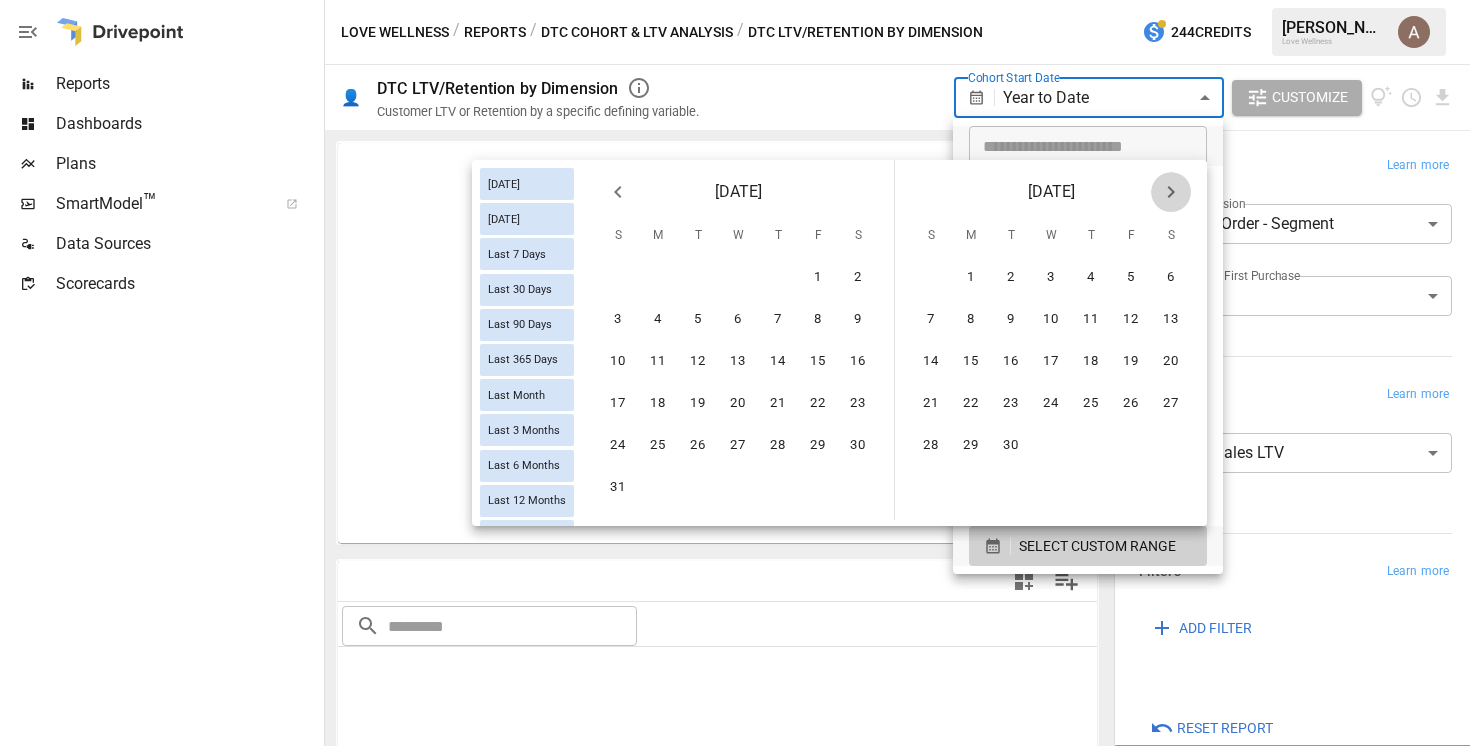click 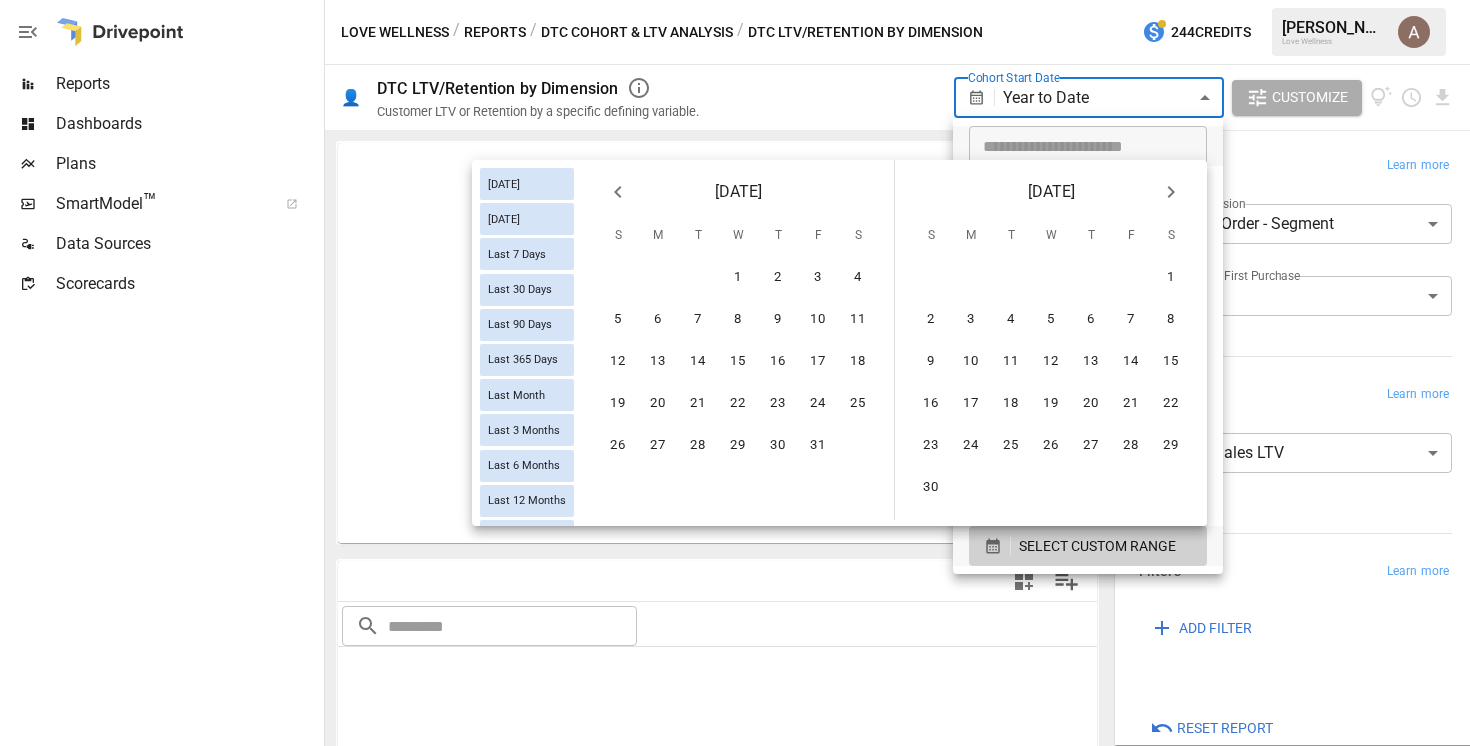 click 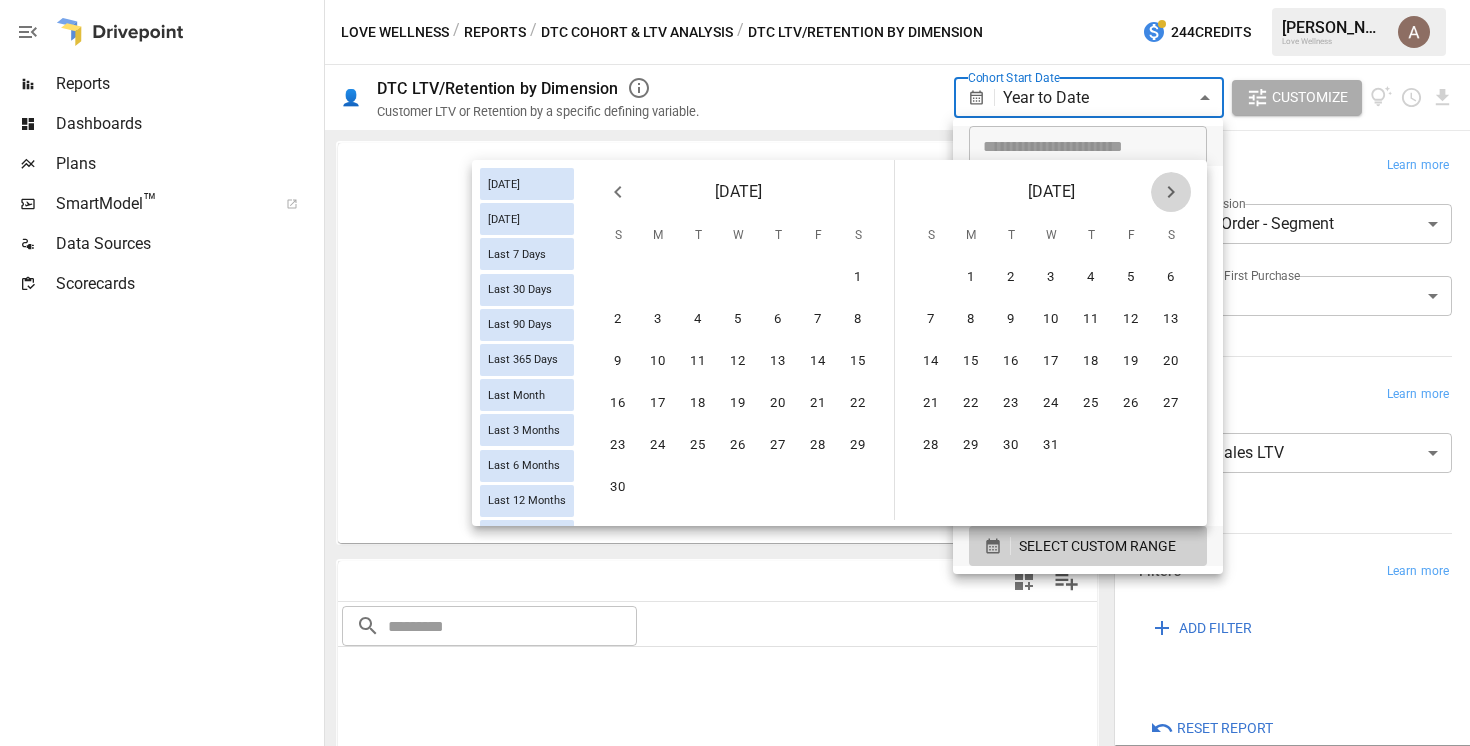click 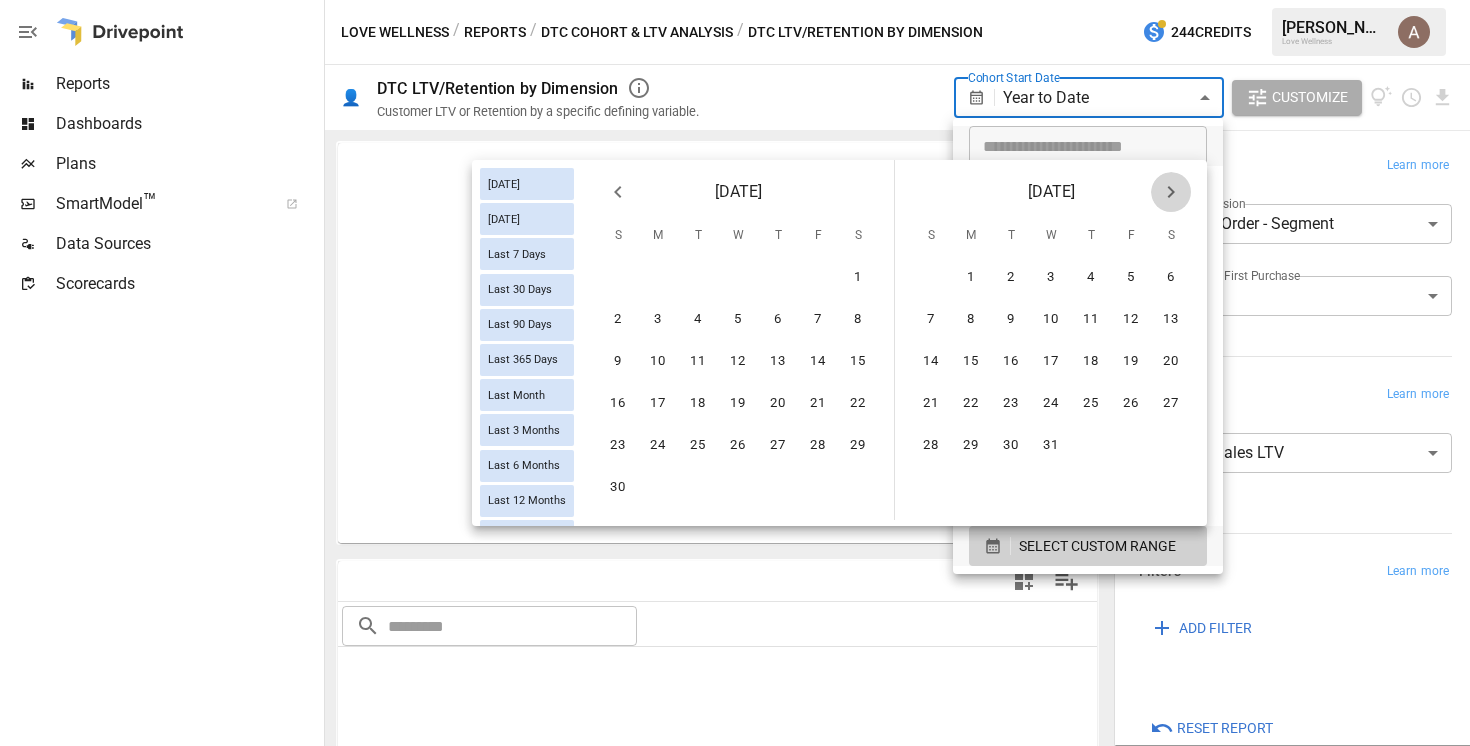 click 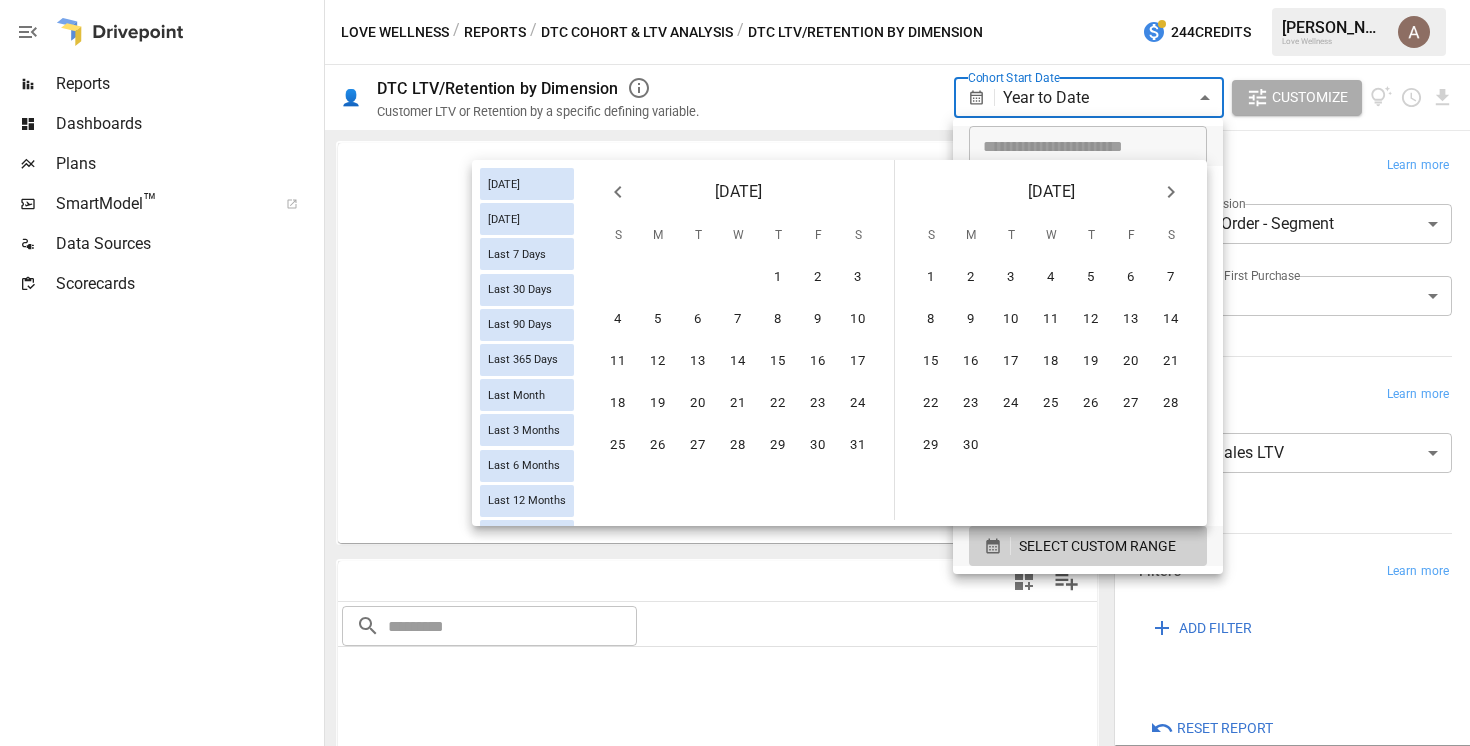 click 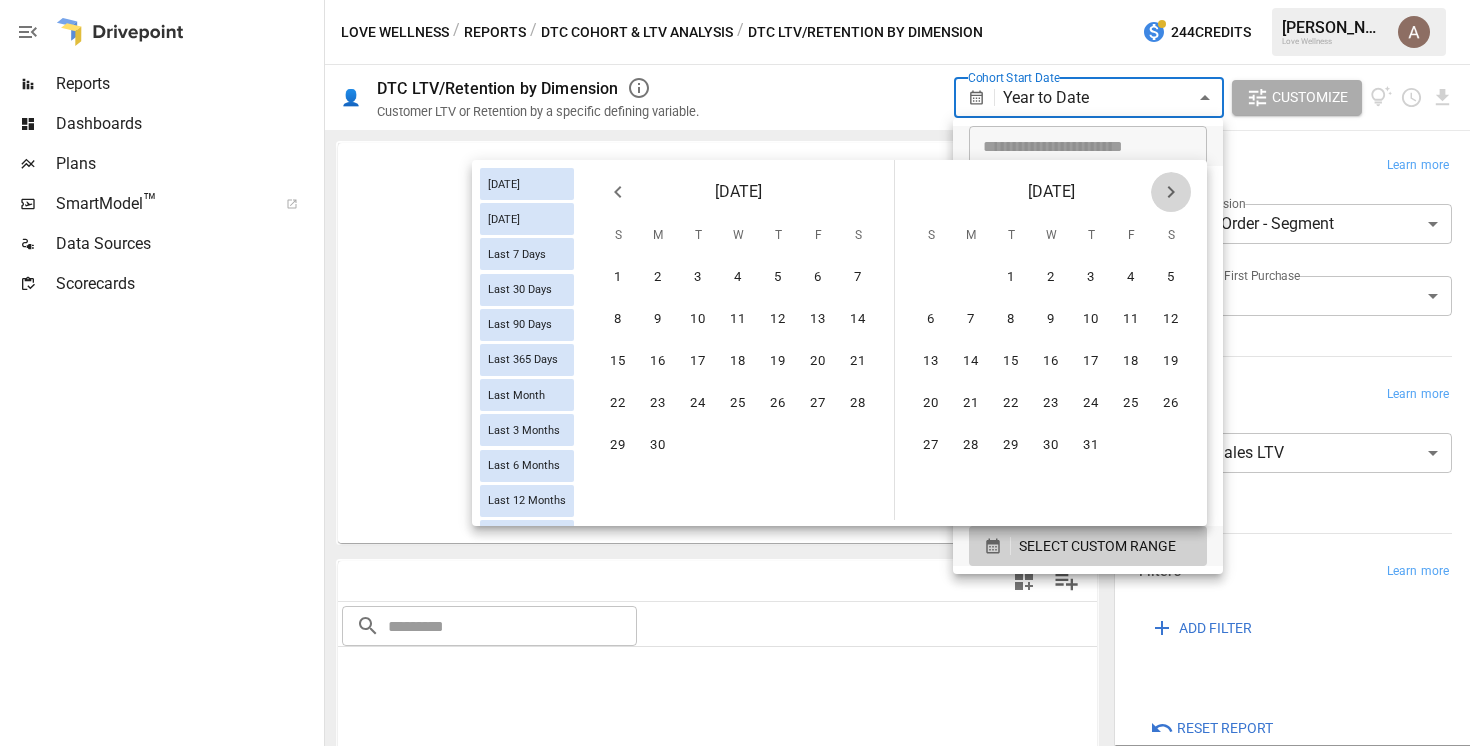 scroll, scrollTop: 0, scrollLeft: 82, axis: horizontal 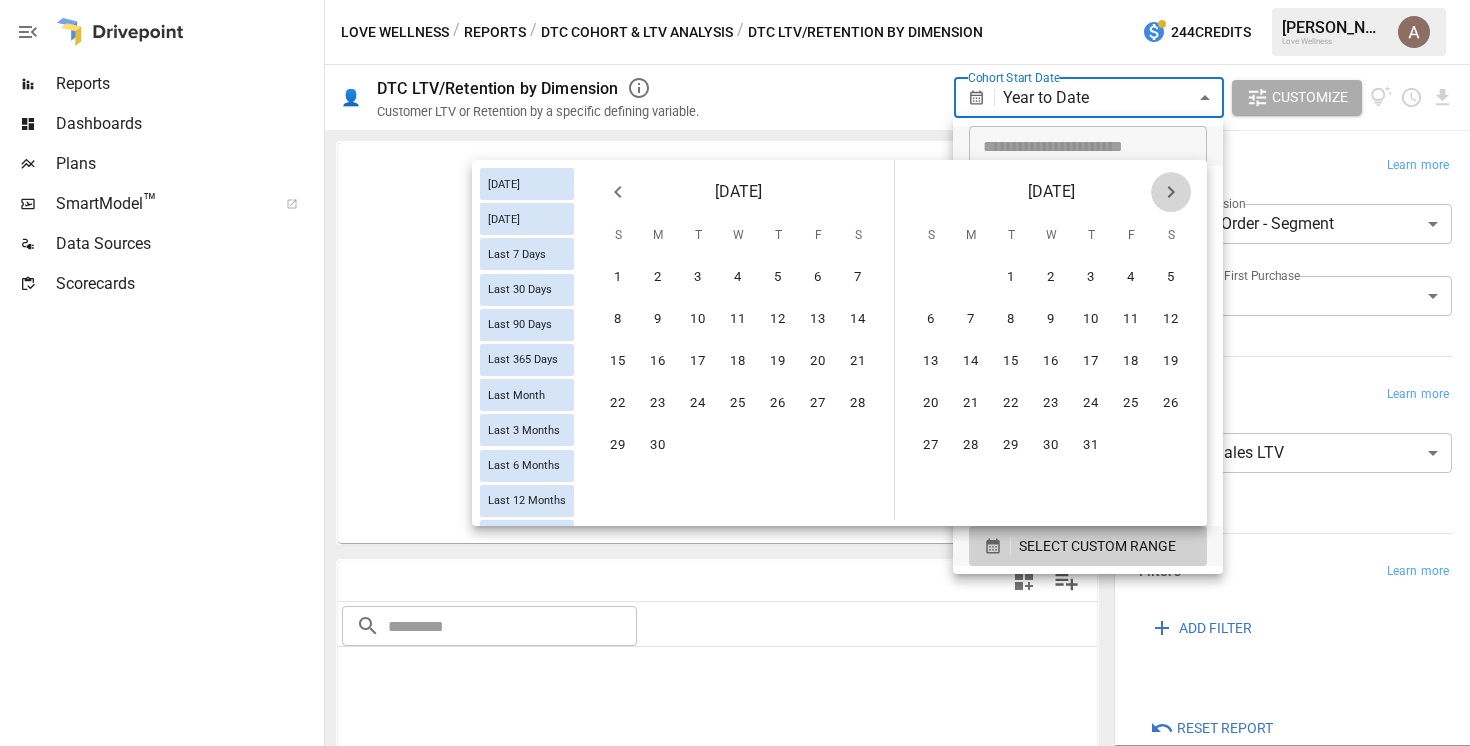 click 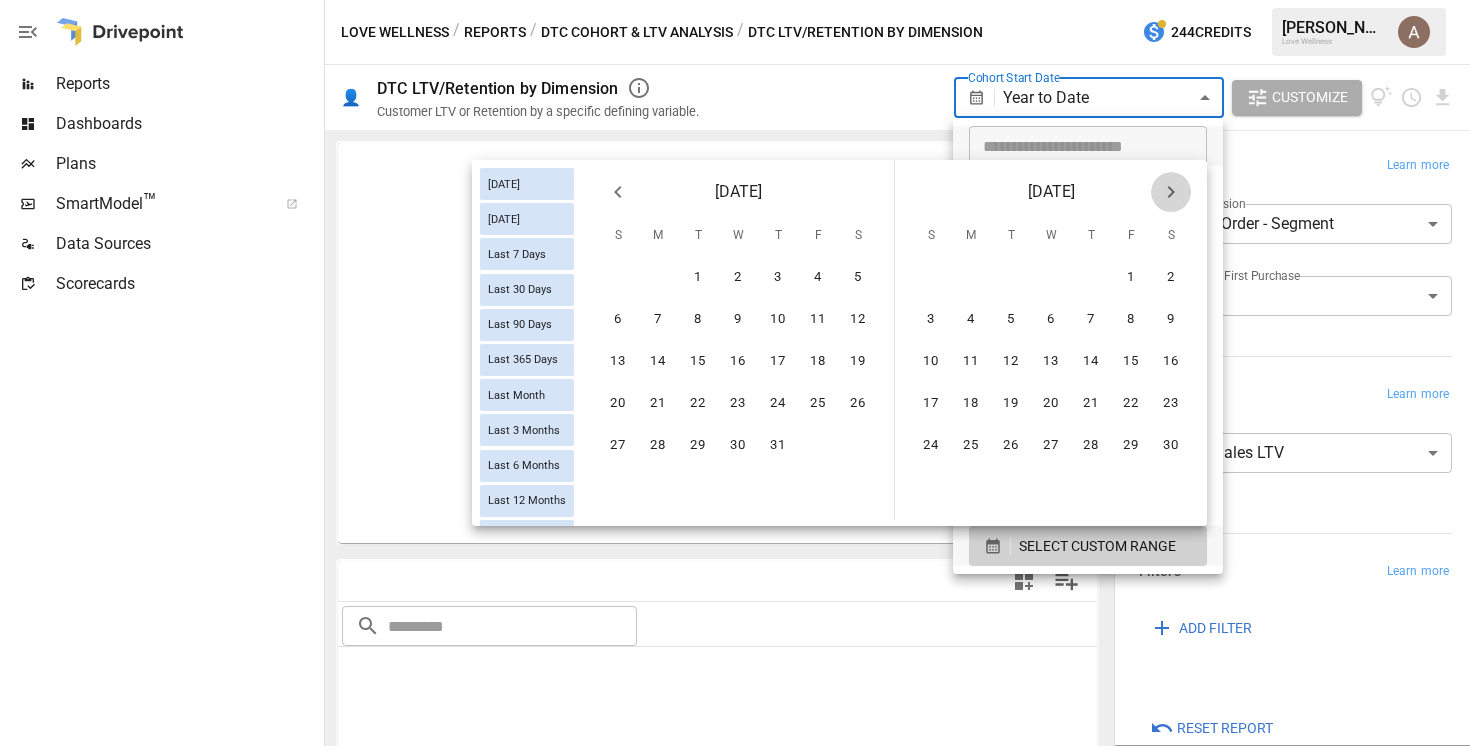 click 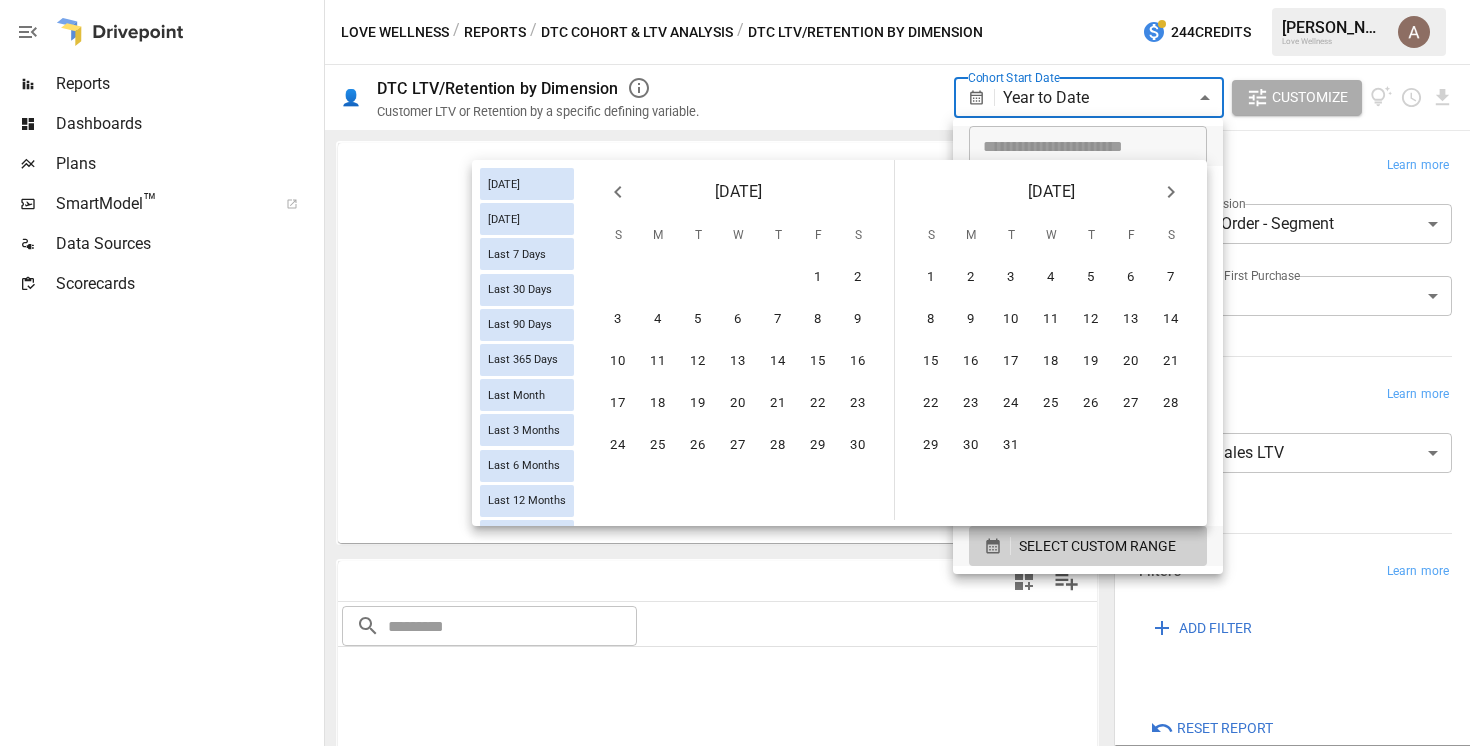 scroll, scrollTop: 0, scrollLeft: 0, axis: both 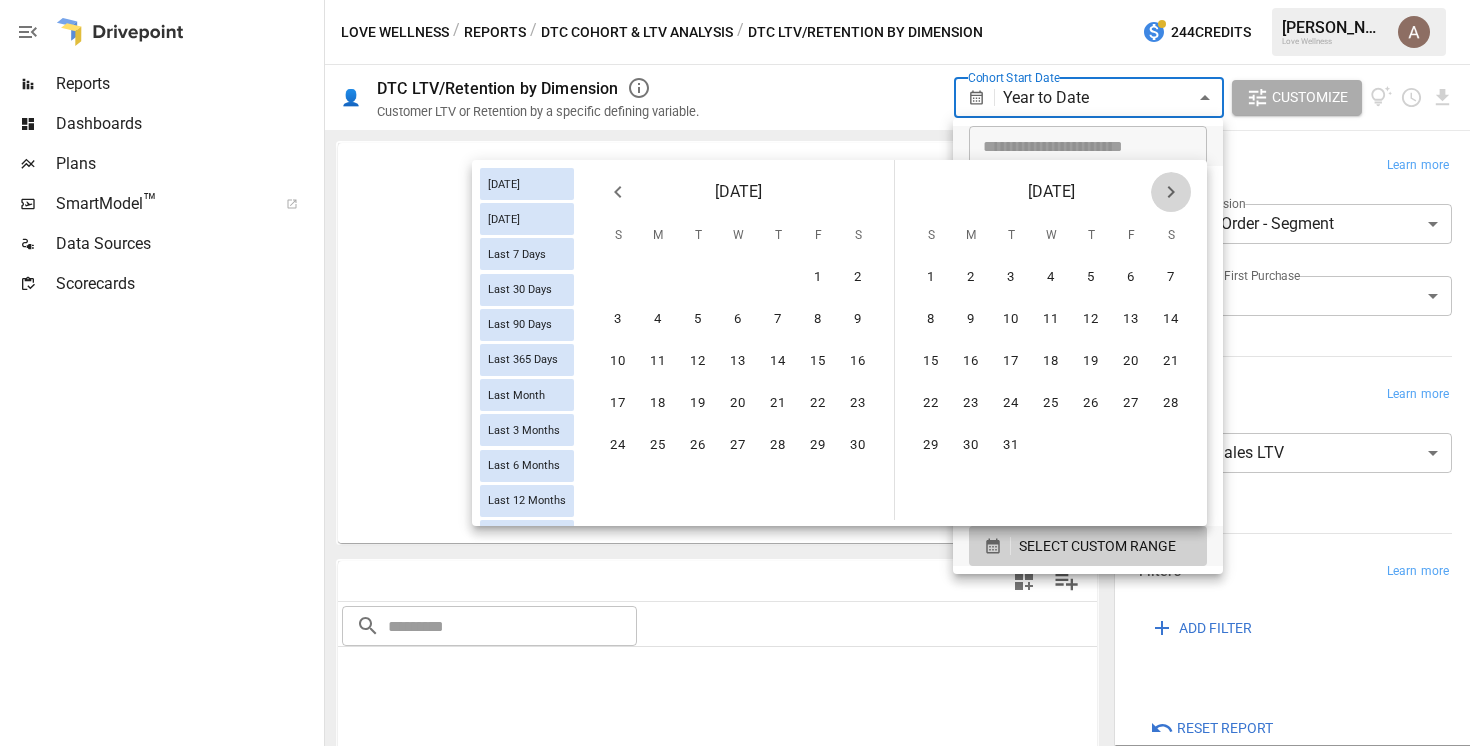 click 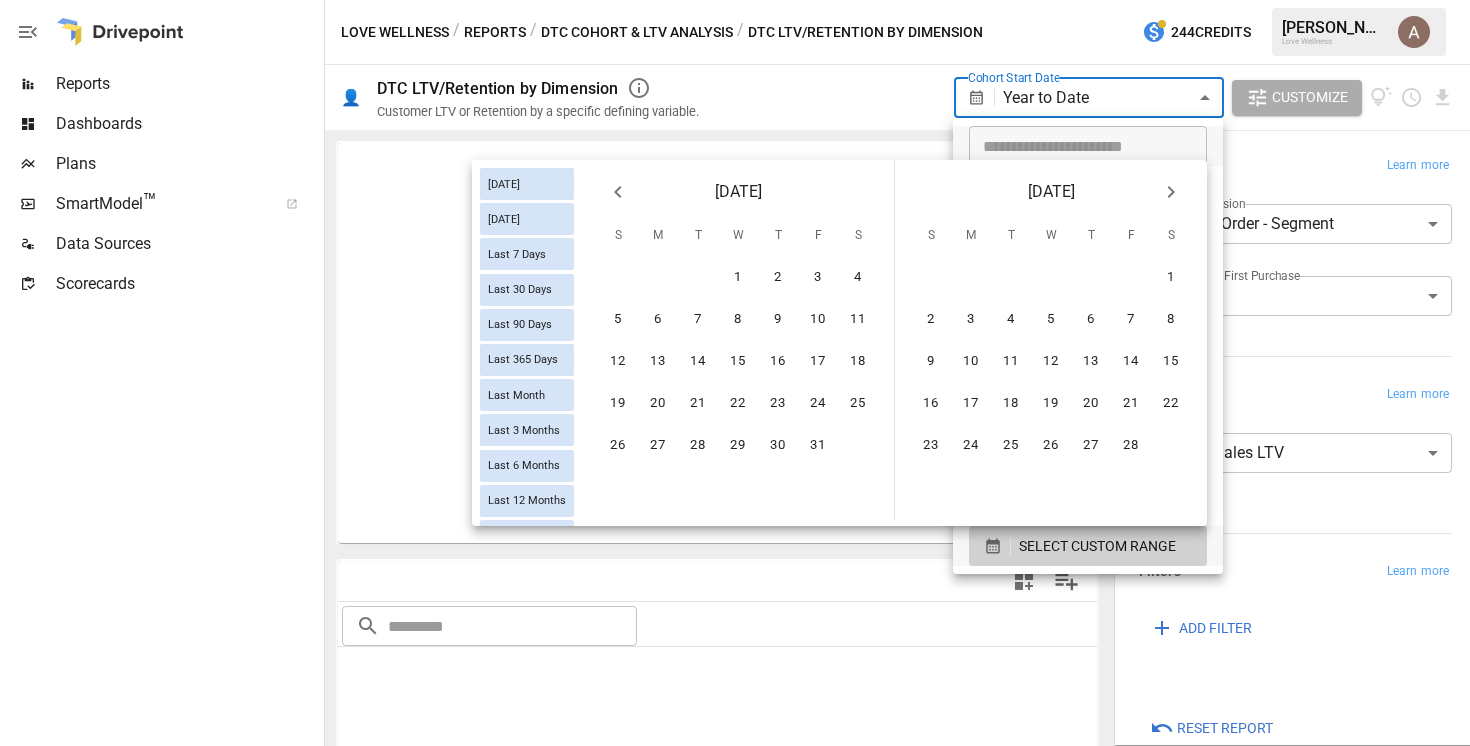 click 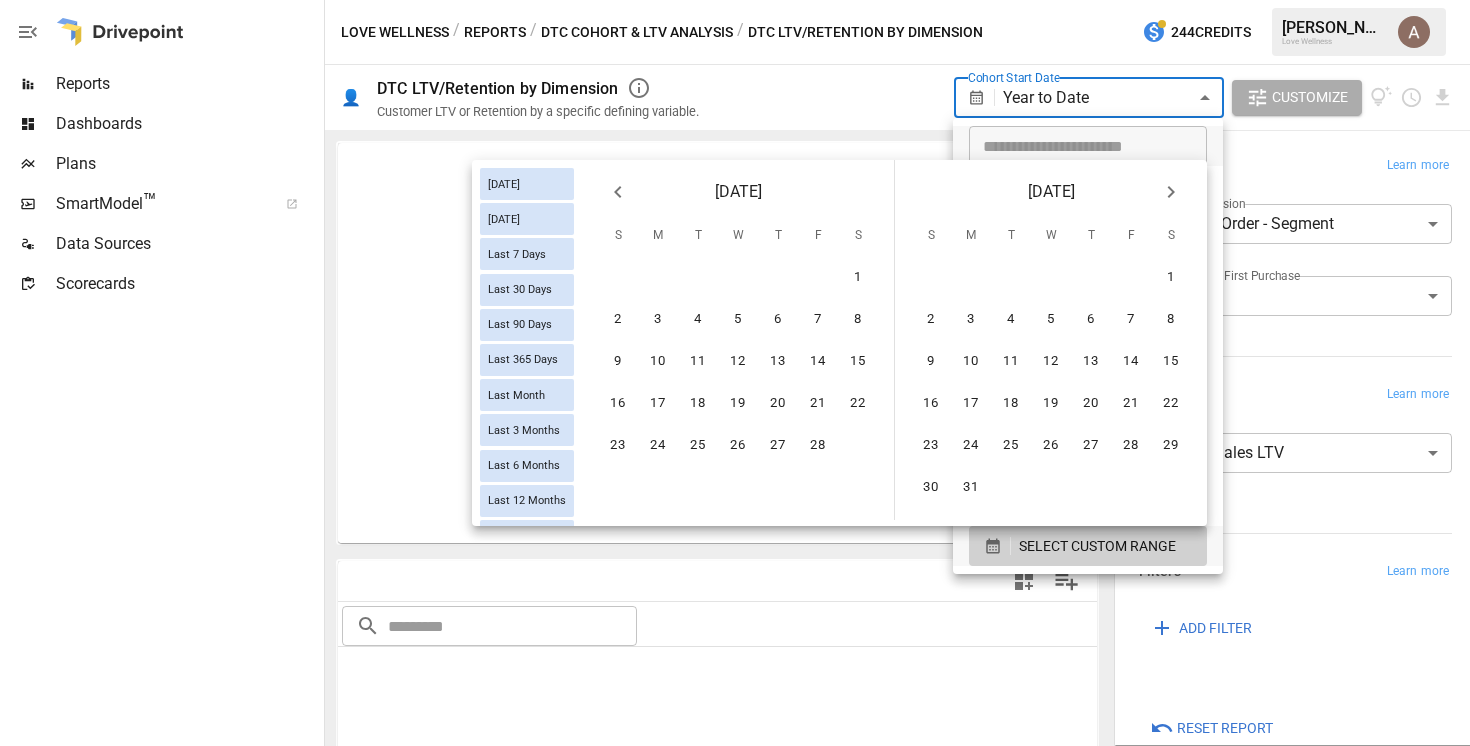 scroll, scrollTop: 0, scrollLeft: 0, axis: both 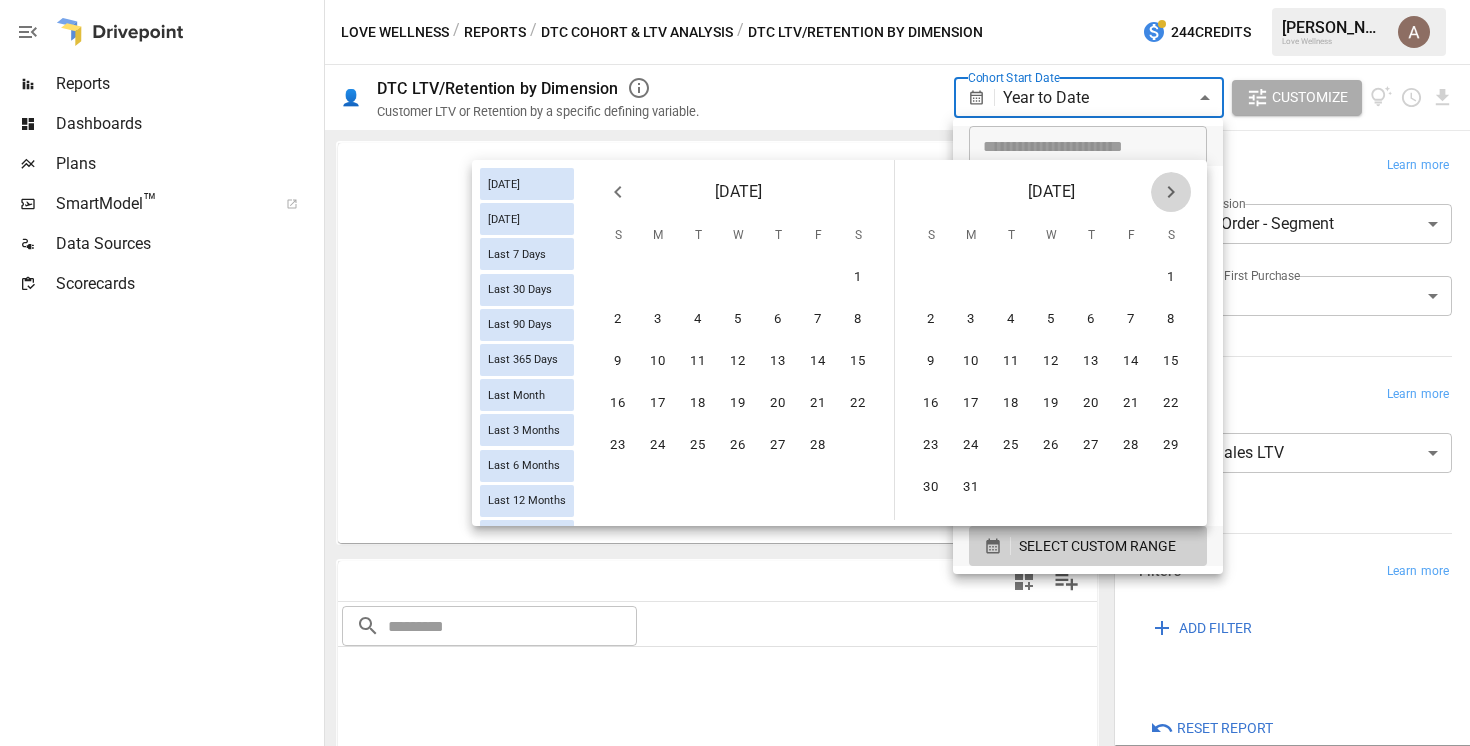 click 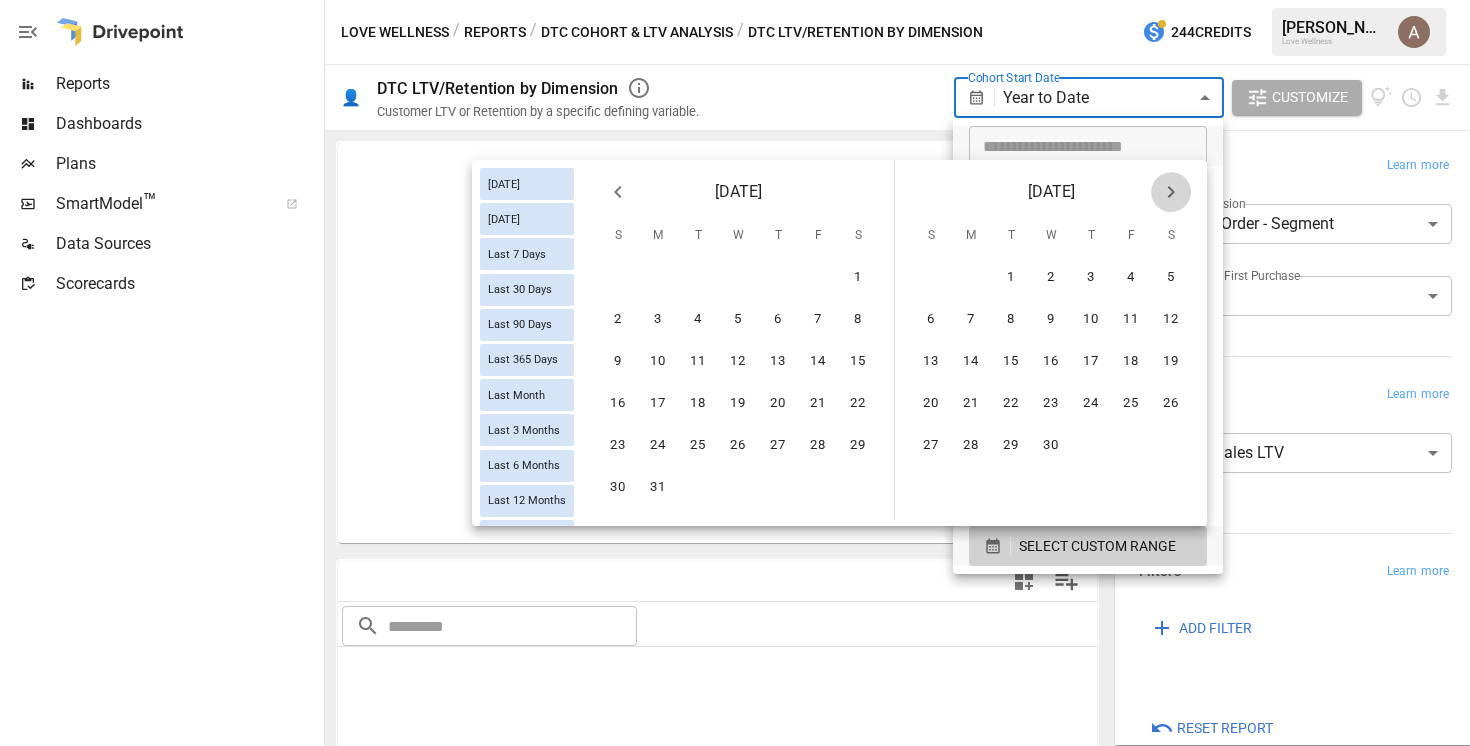 click 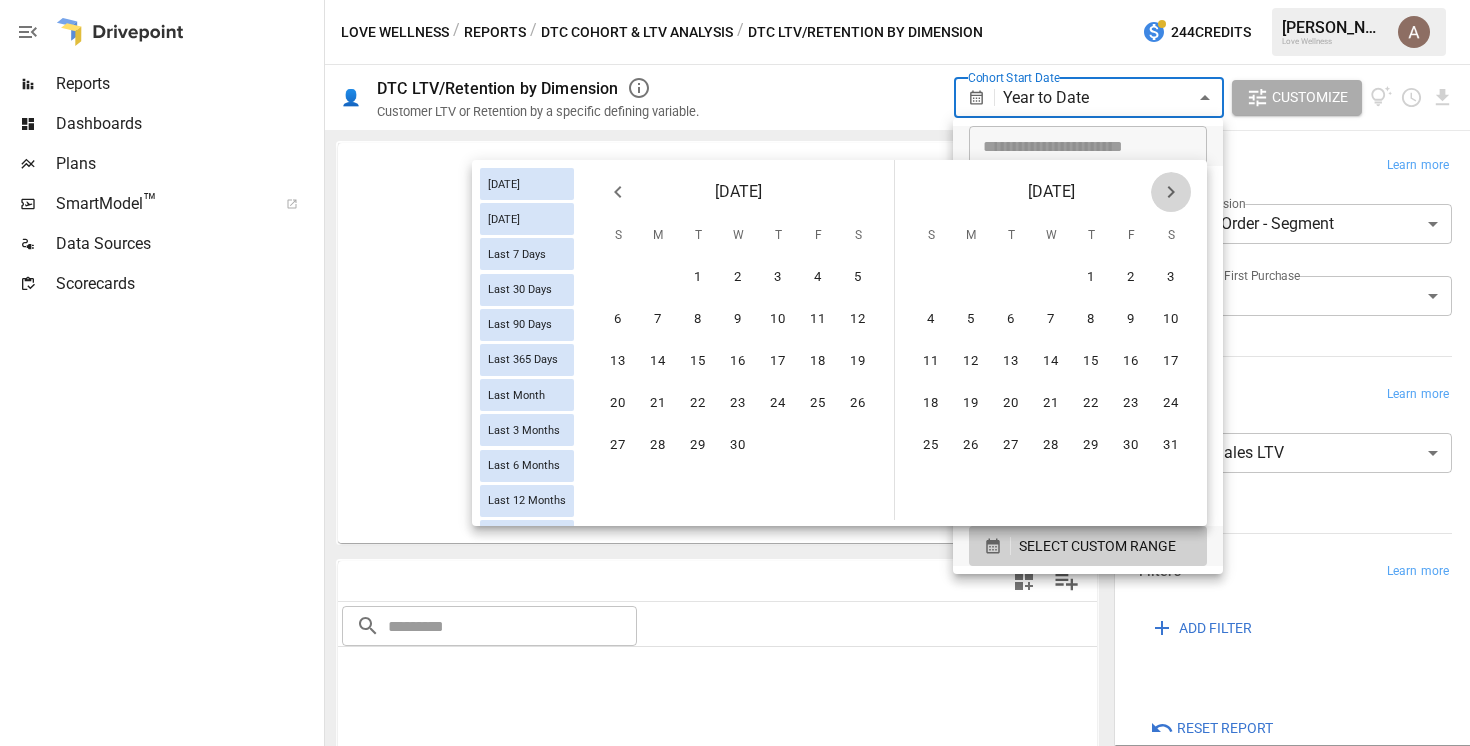 click 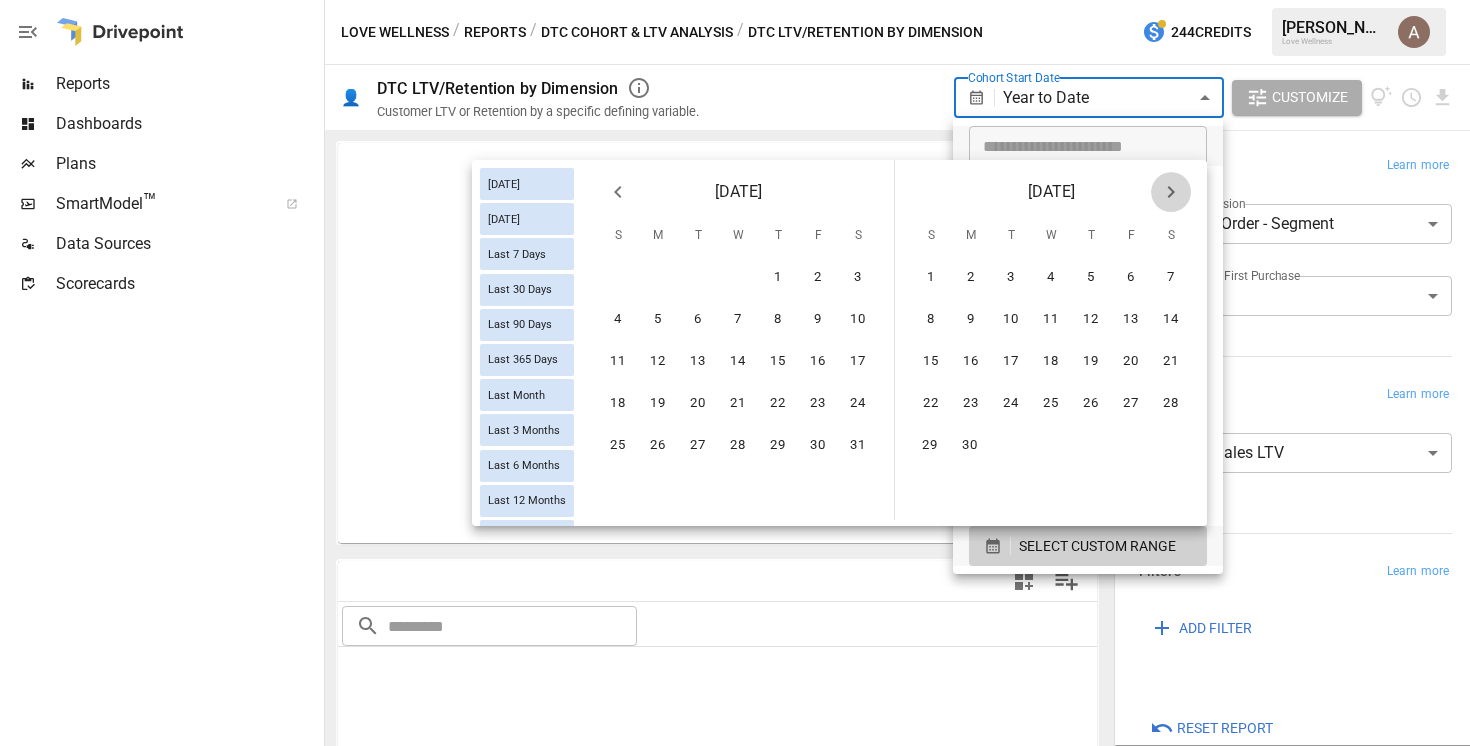 click 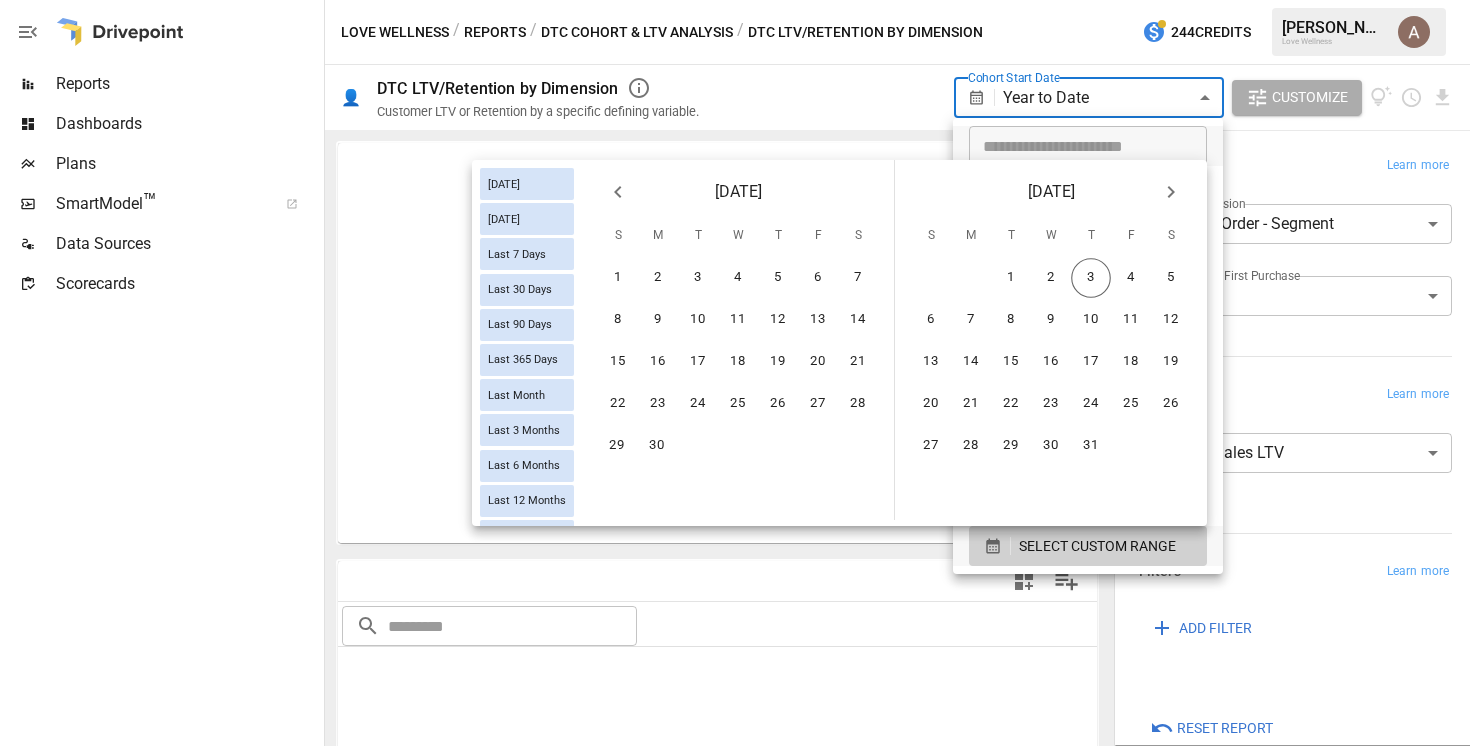 scroll, scrollTop: 0, scrollLeft: 0, axis: both 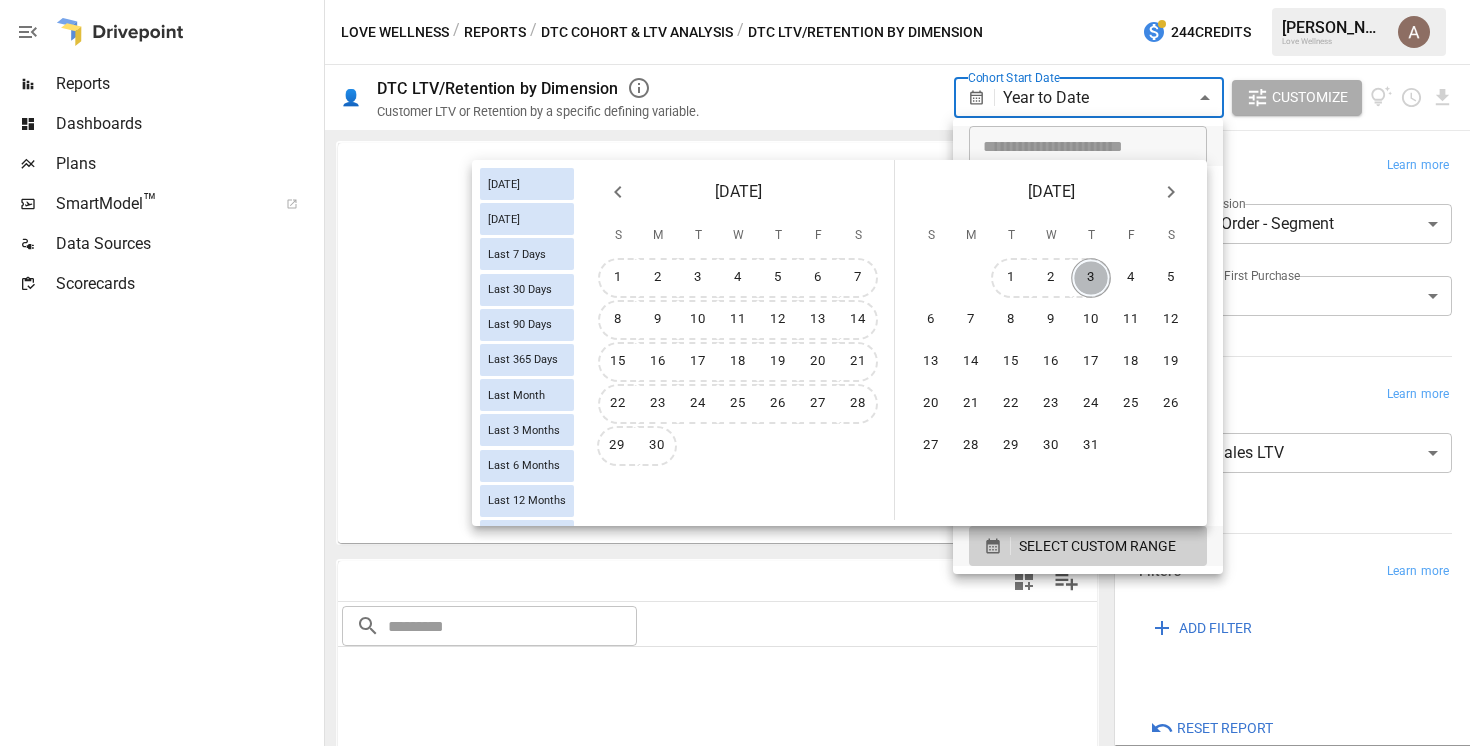 click on "3" at bounding box center [1091, 278] 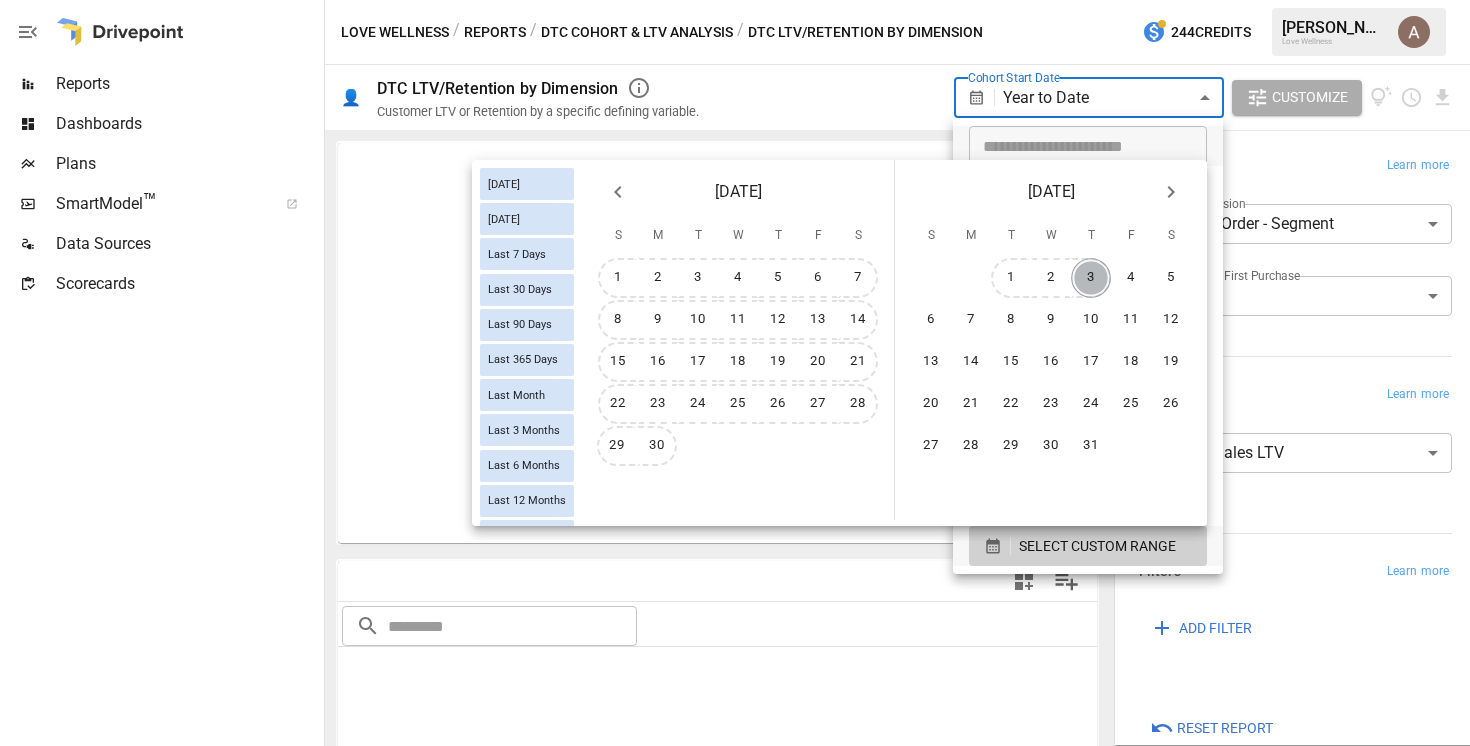 type on "******" 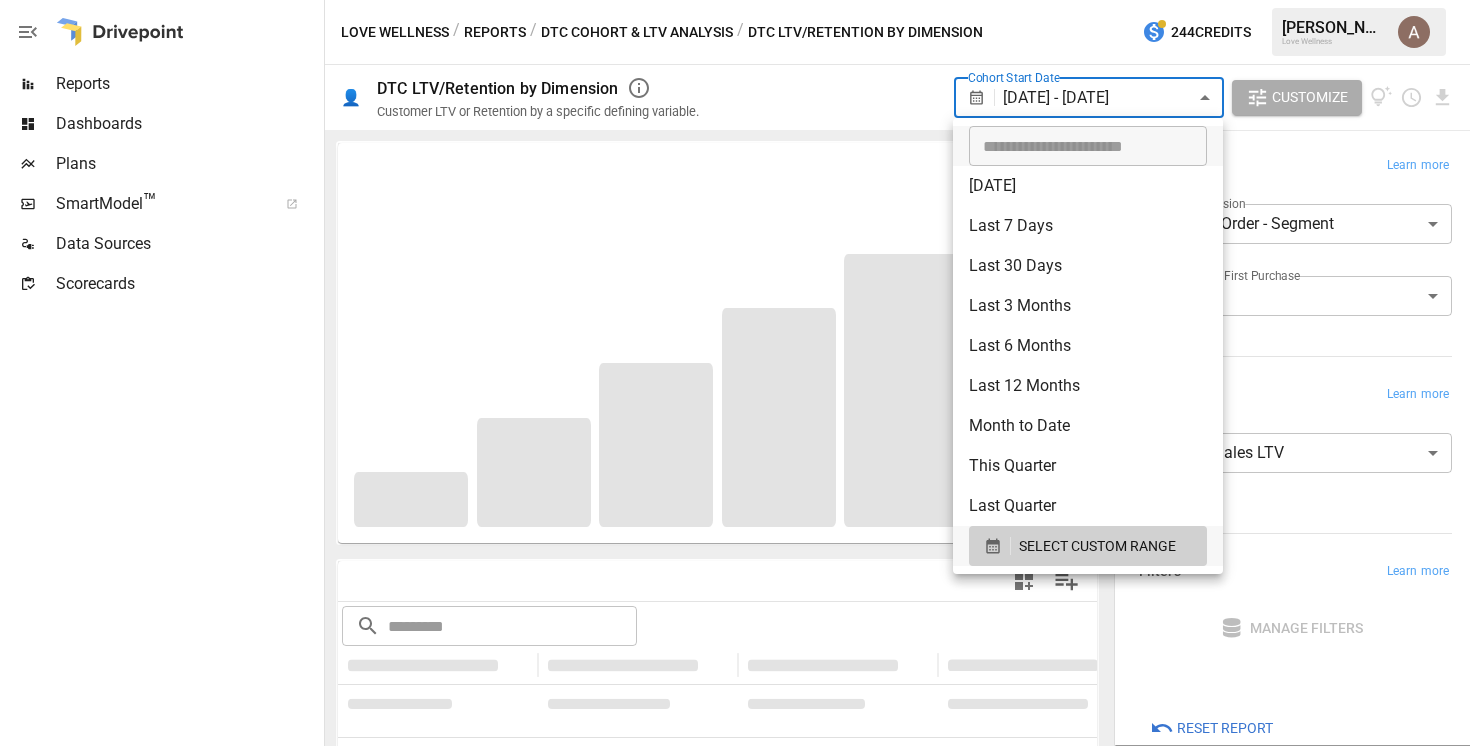 click at bounding box center (735, 373) 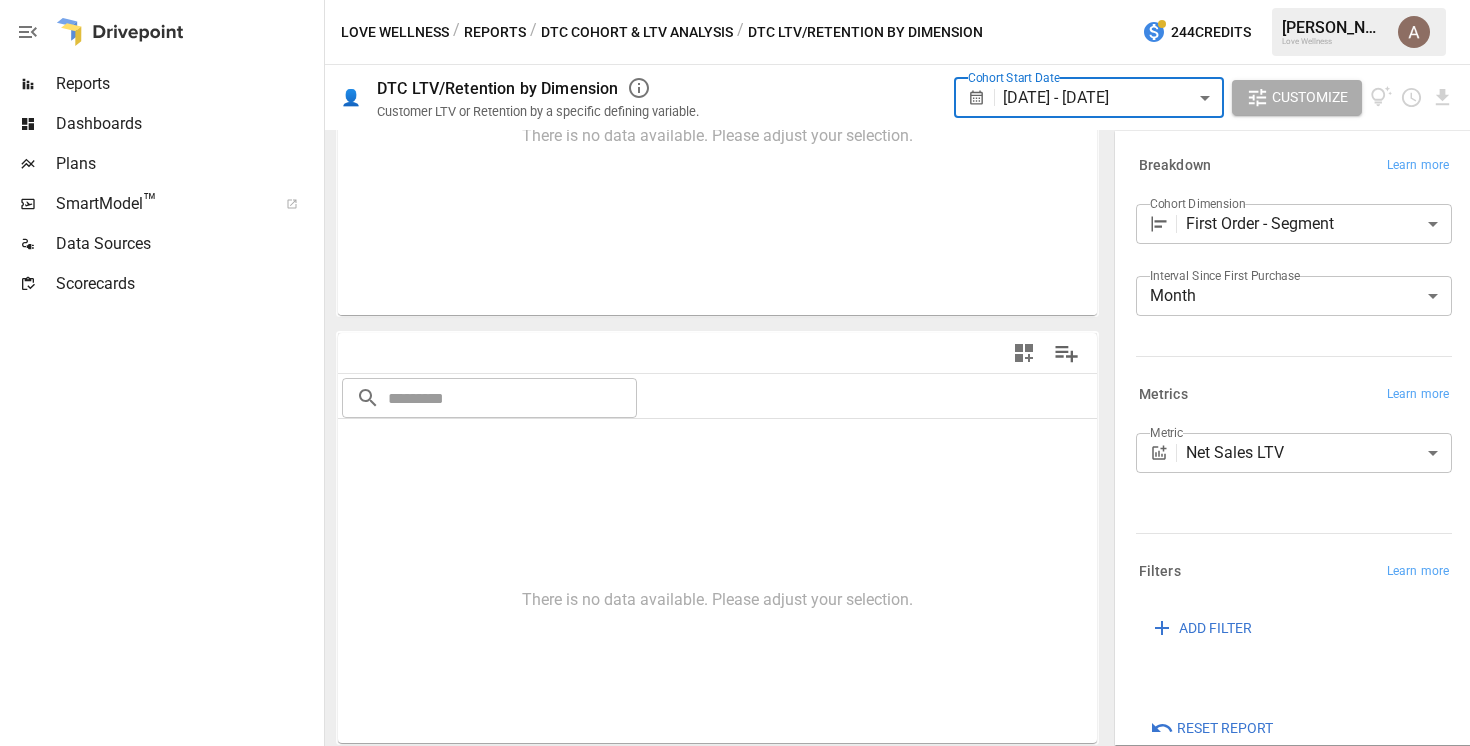 scroll, scrollTop: 0, scrollLeft: 0, axis: both 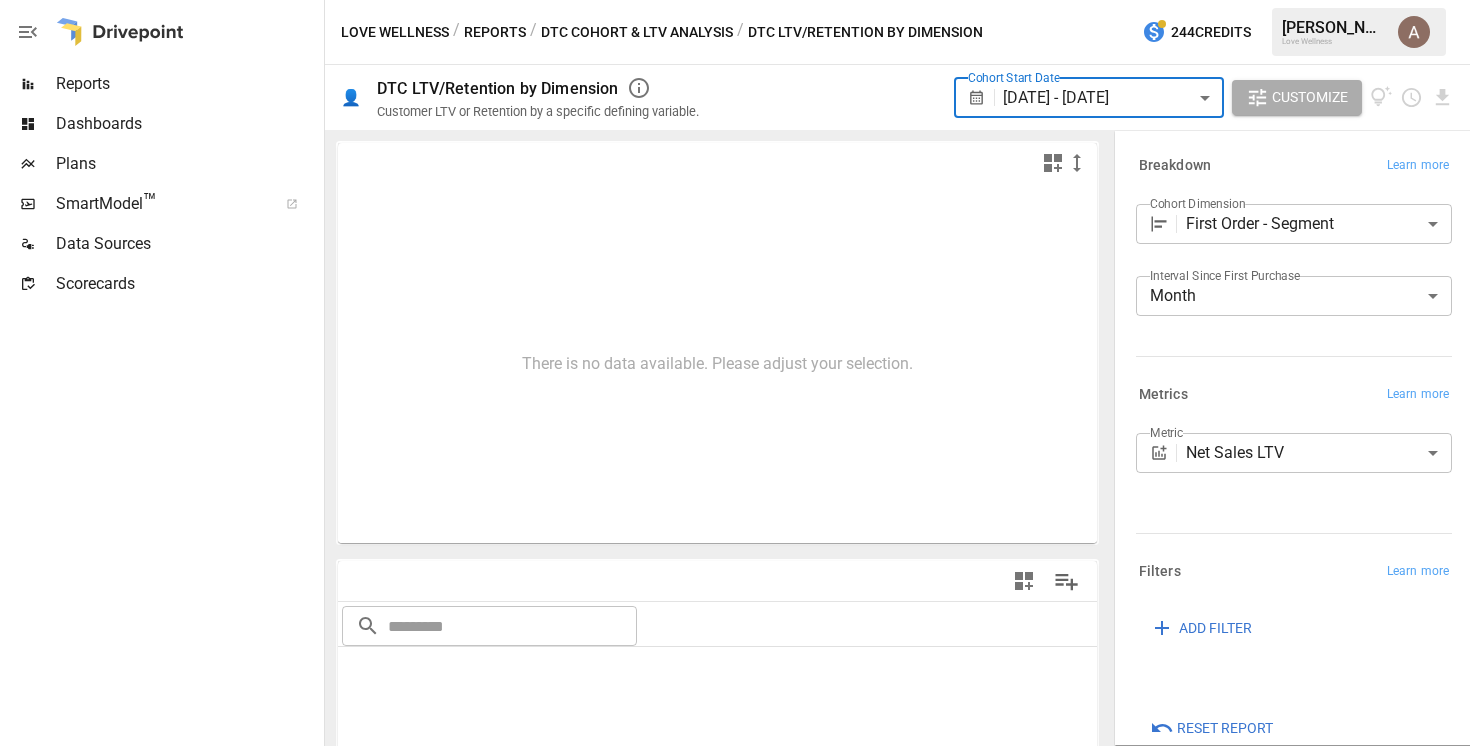 click on "DTC Cohort & LTV Analysis" at bounding box center [637, 32] 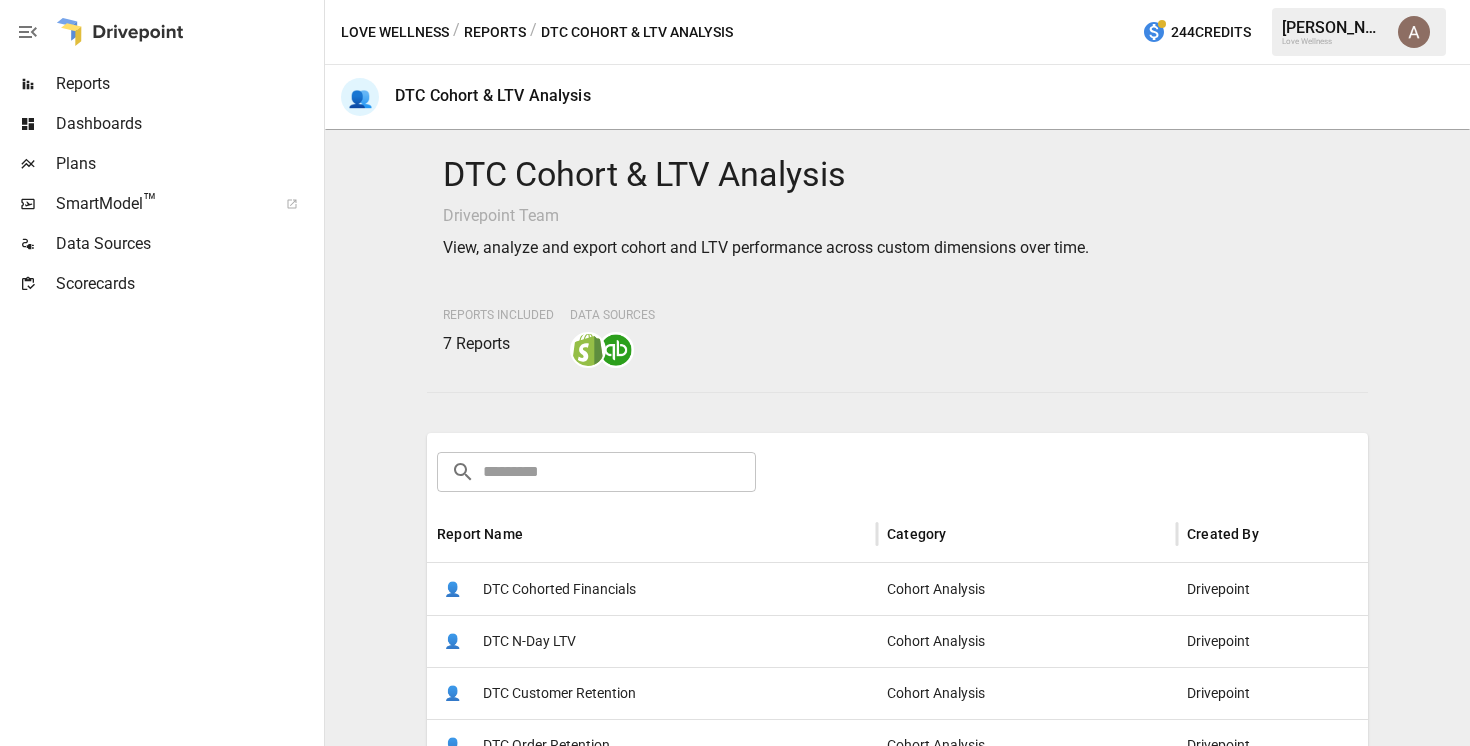 click on "👤 DTC N-Day LTV" at bounding box center (652, 641) 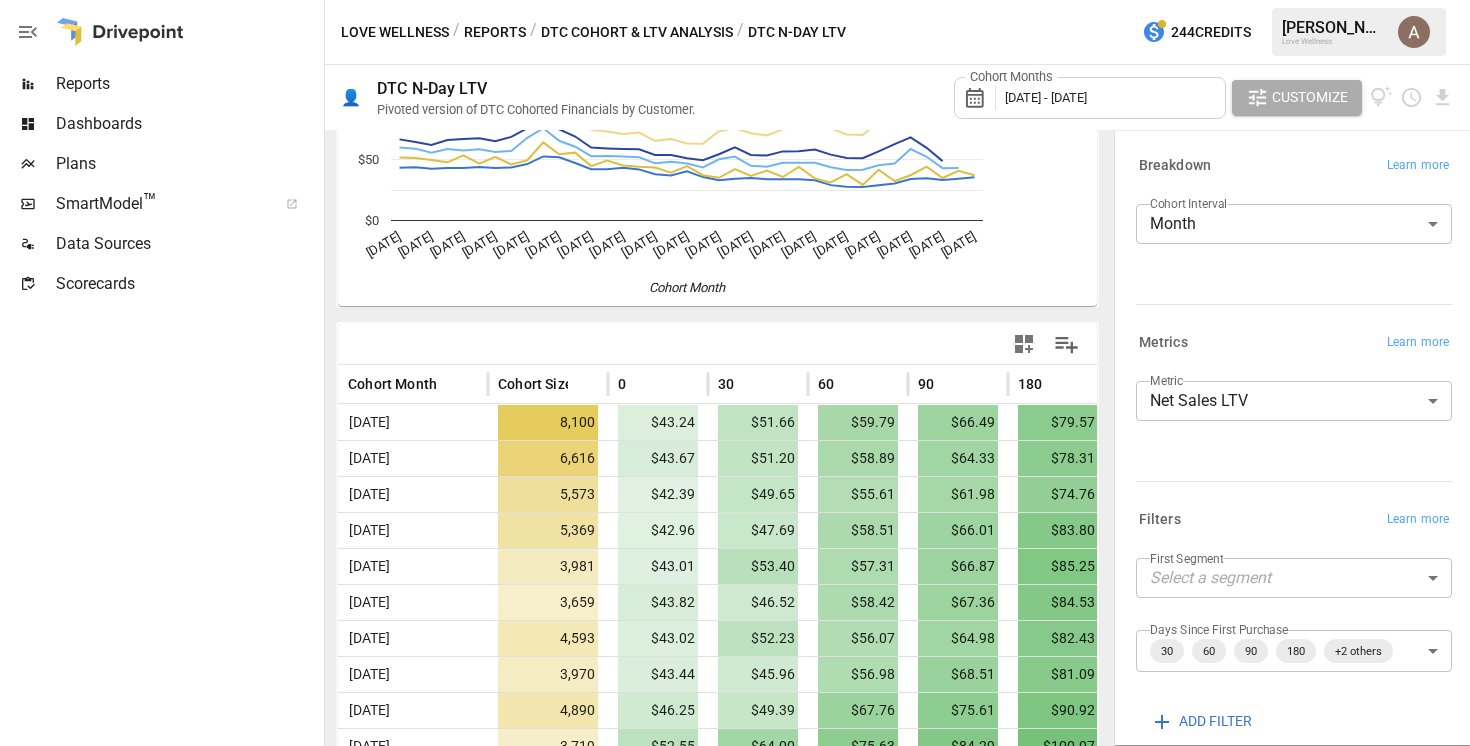 scroll, scrollTop: 232, scrollLeft: 0, axis: vertical 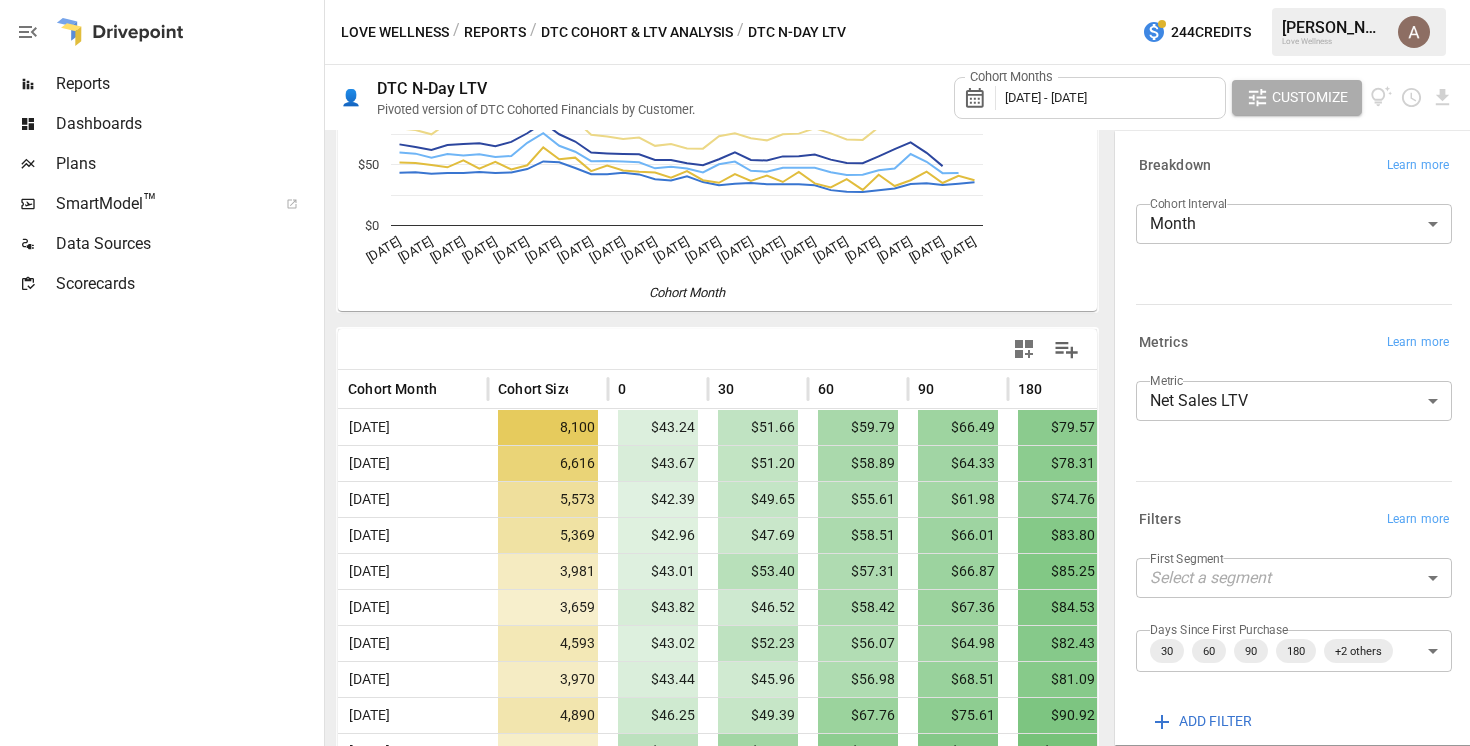 click on "DTC Cohort & LTV Analysis" at bounding box center (637, 32) 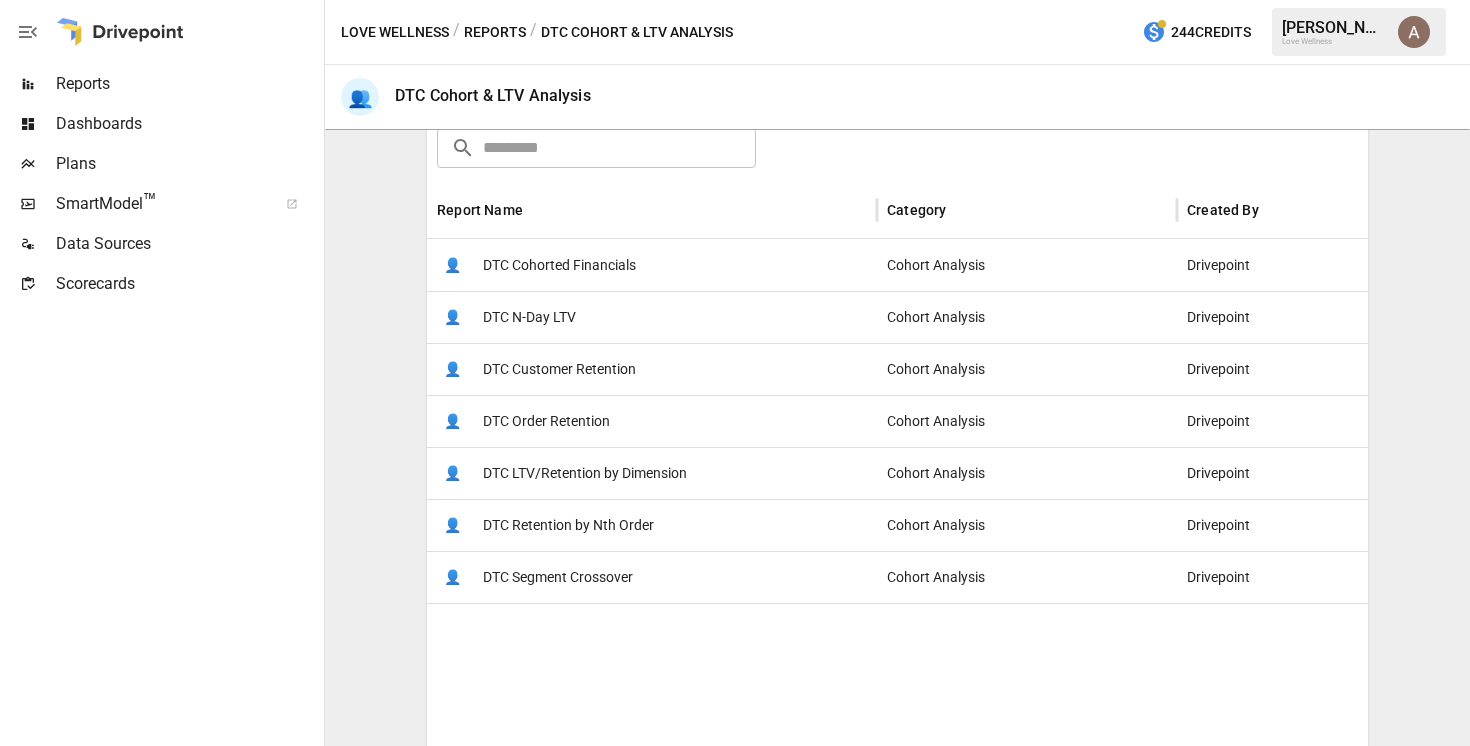 scroll, scrollTop: 329, scrollLeft: 0, axis: vertical 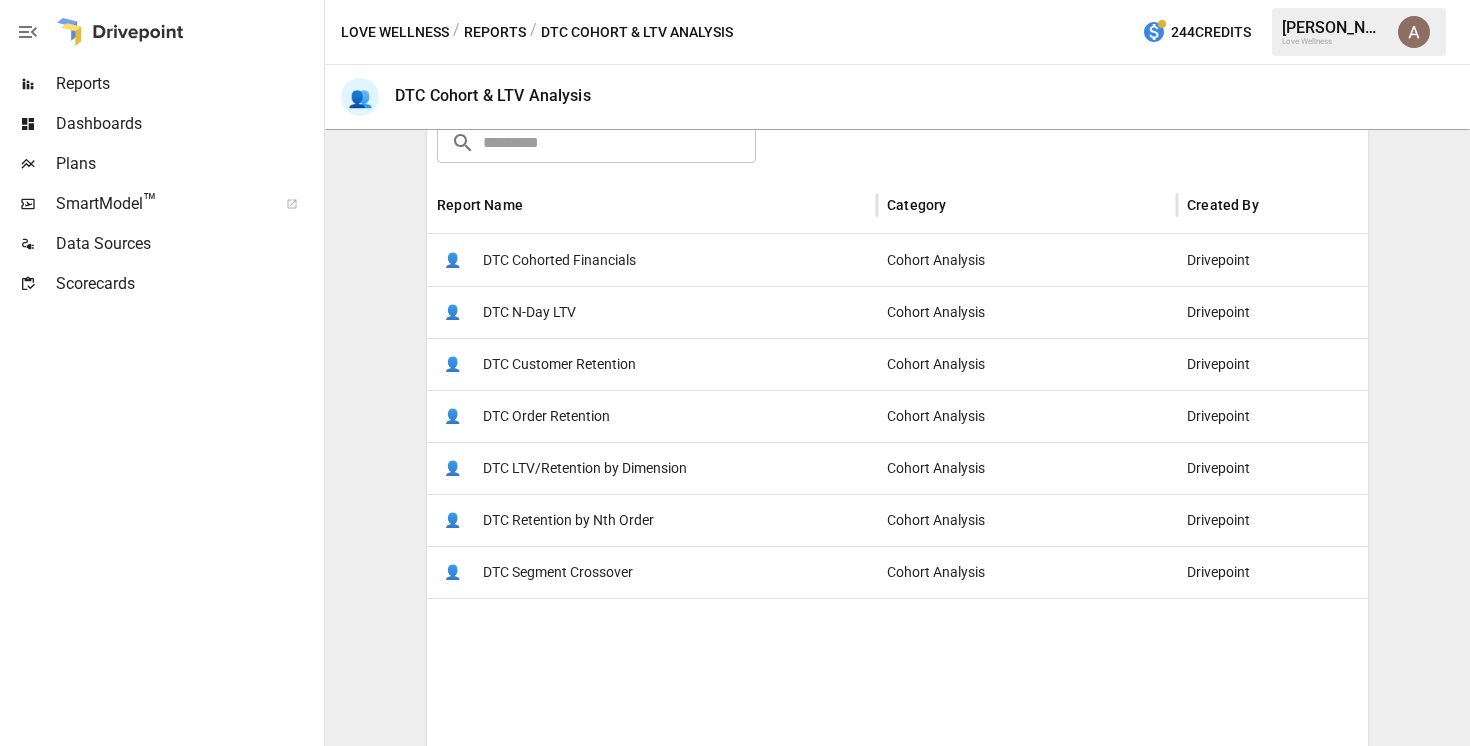 click on "DTC Customer Retention" at bounding box center (559, 364) 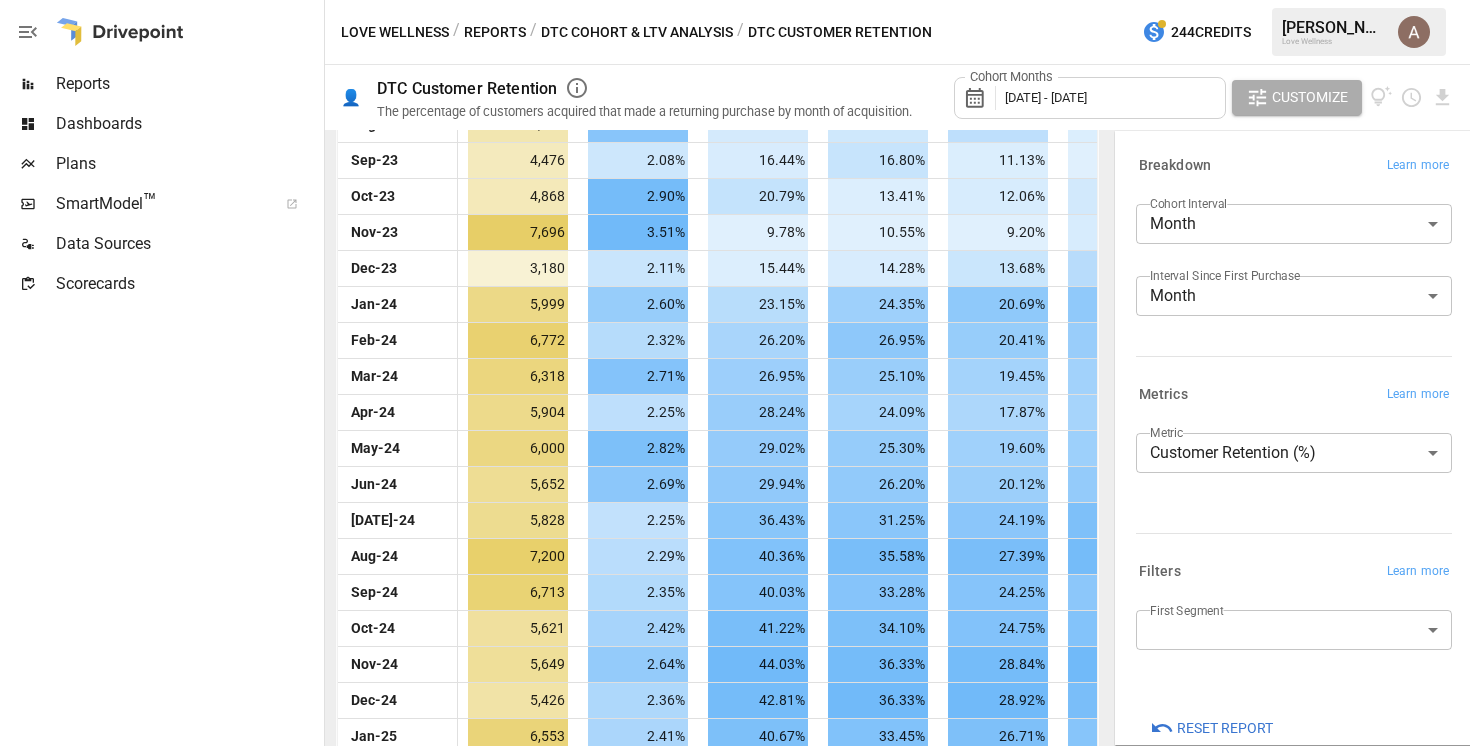 scroll, scrollTop: 635, scrollLeft: 0, axis: vertical 